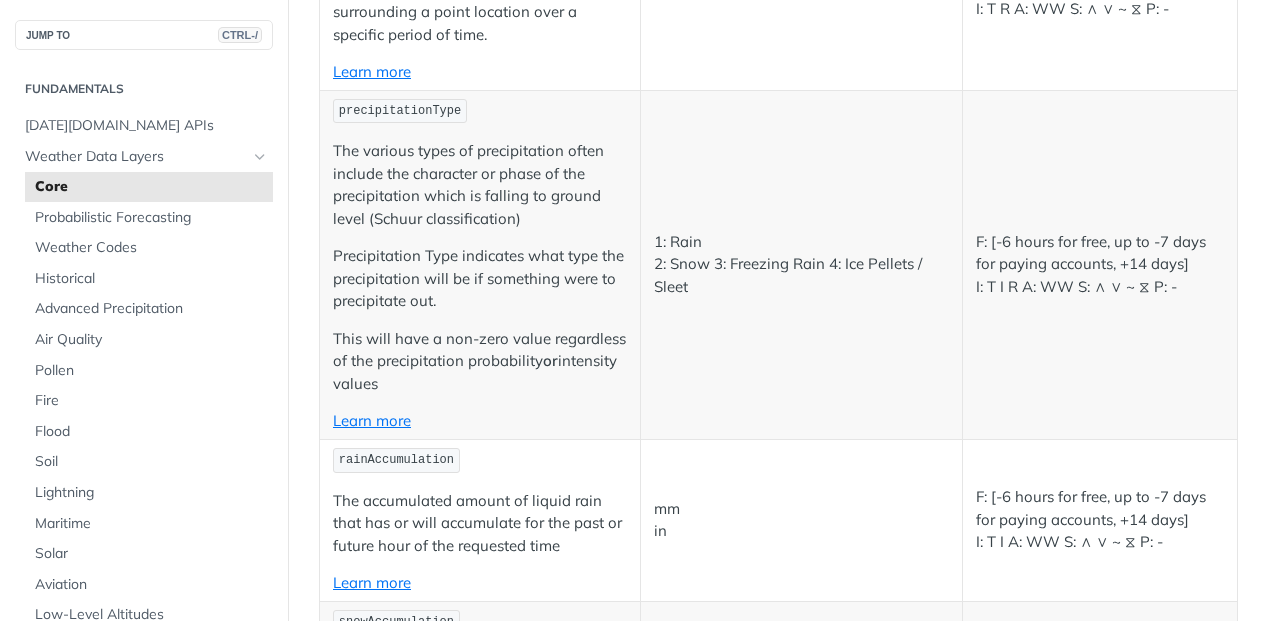 scroll, scrollTop: 4968, scrollLeft: 0, axis: vertical 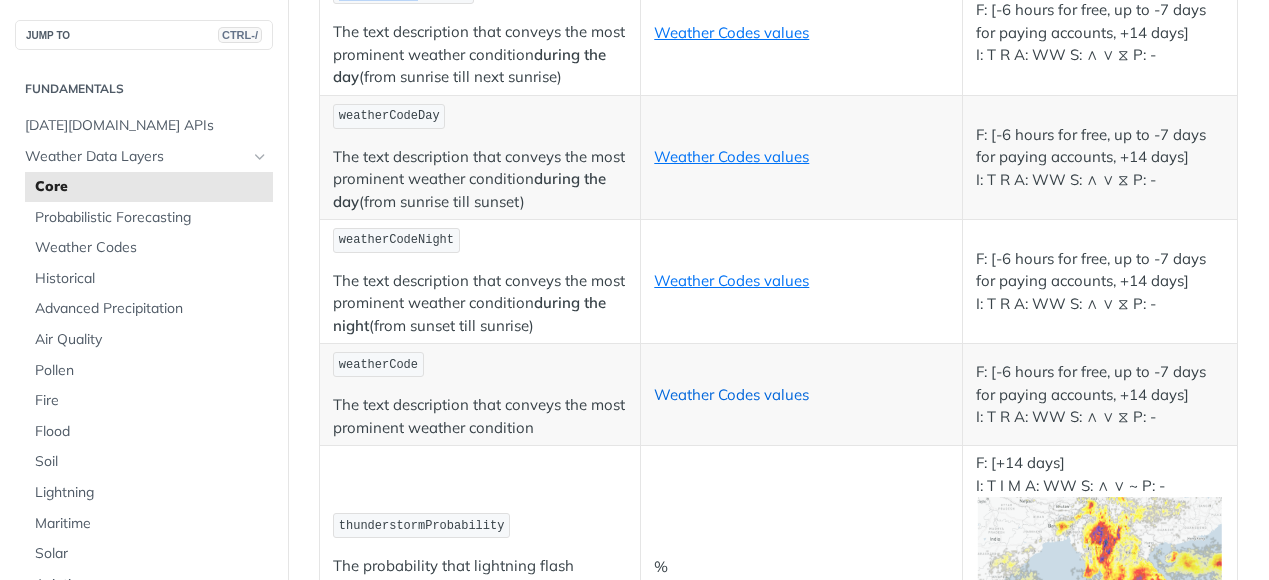 click on "Weather Codes values" at bounding box center [731, 394] 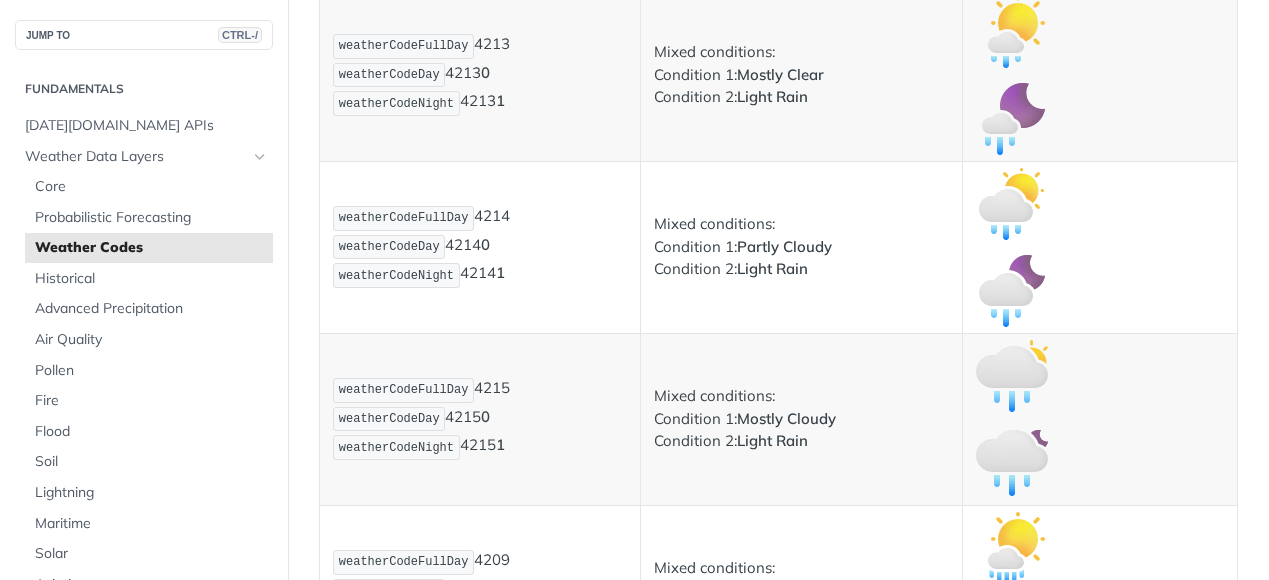 scroll, scrollTop: 3047, scrollLeft: 0, axis: vertical 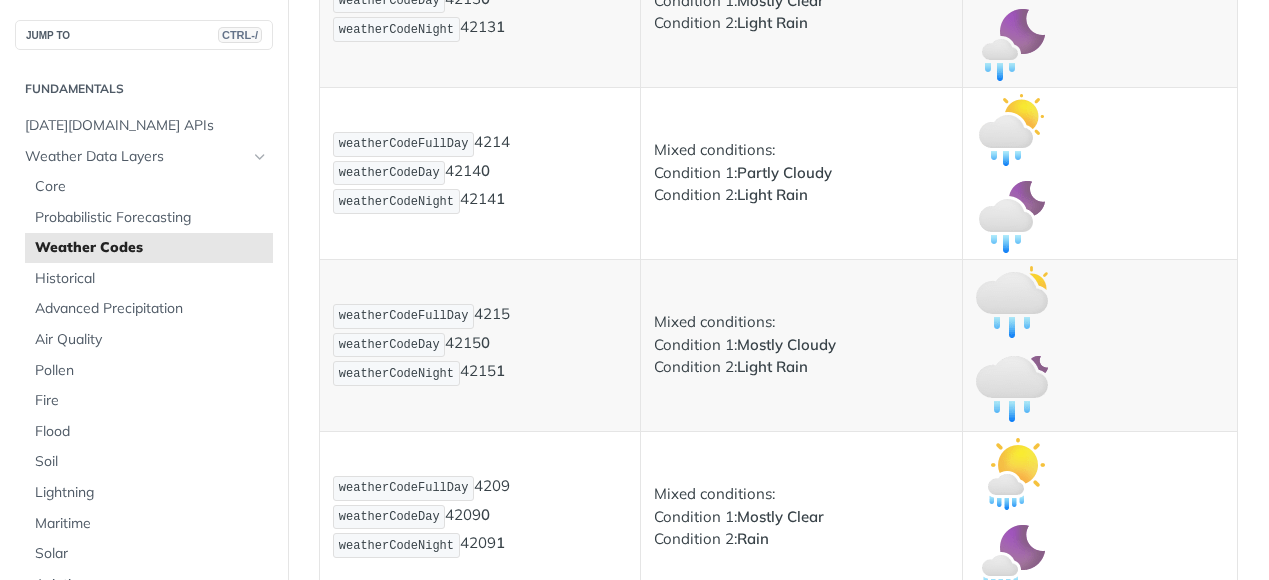 click at bounding box center (976, -574) 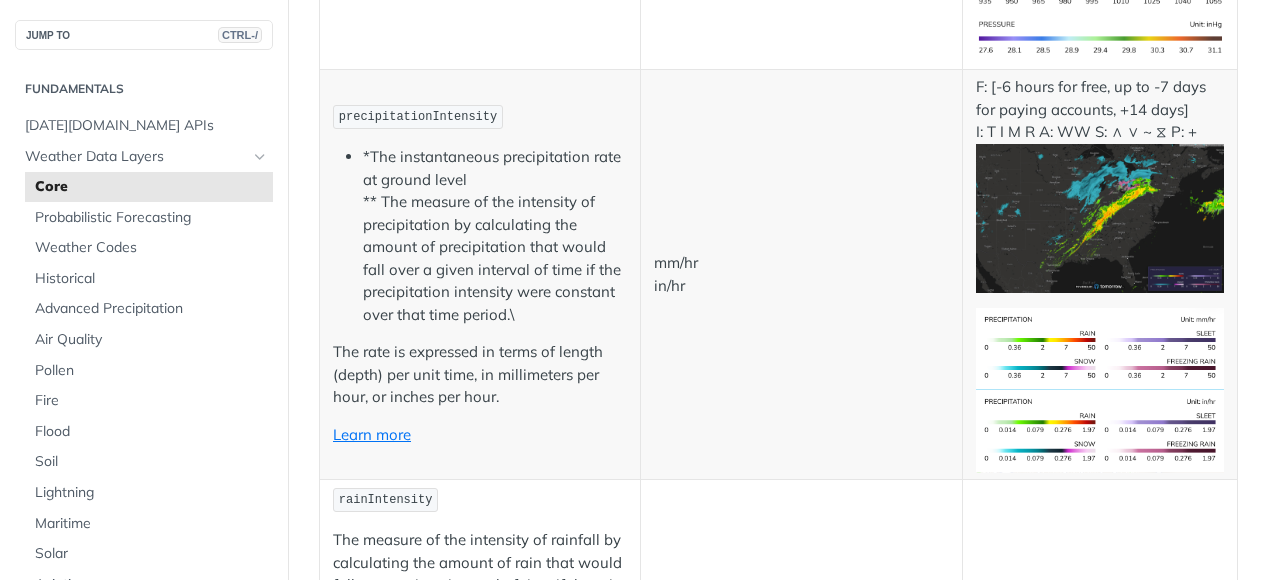 scroll, scrollTop: 9885, scrollLeft: 0, axis: vertical 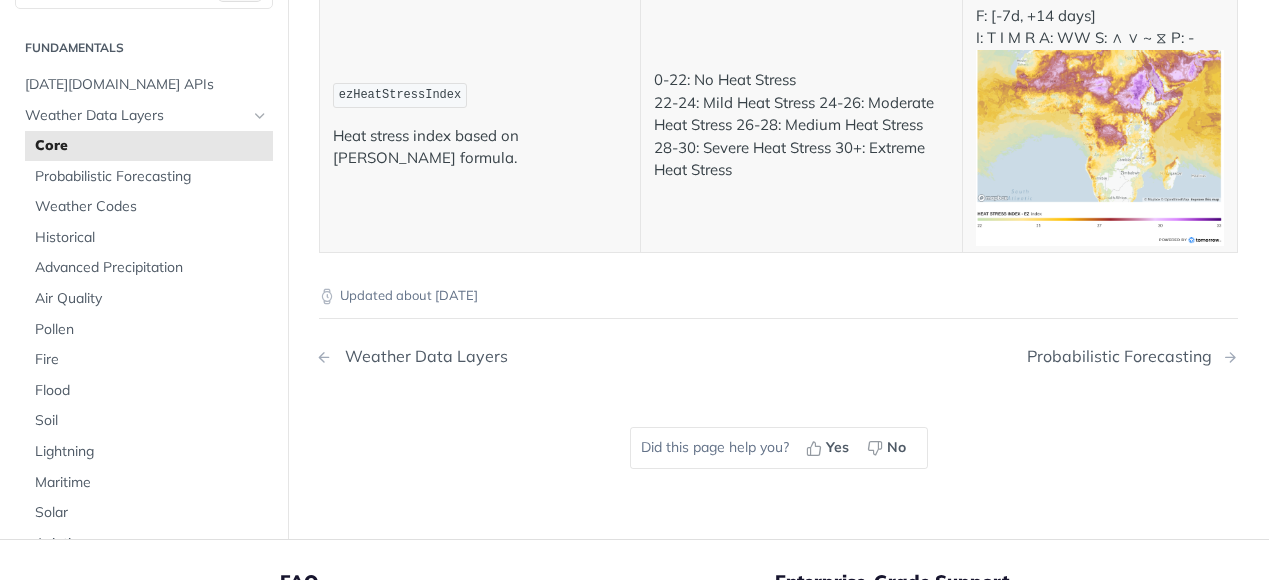 click on "Weather Data Layers Probabilistic Forecasting" at bounding box center [778, 356] 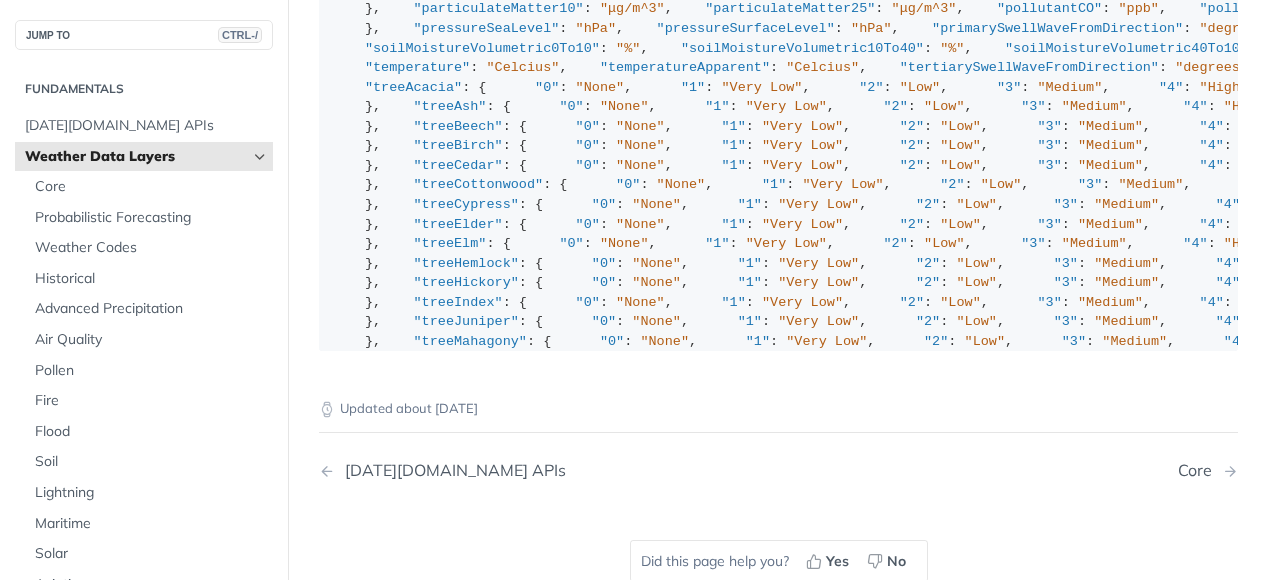 scroll, scrollTop: 2622, scrollLeft: 0, axis: vertical 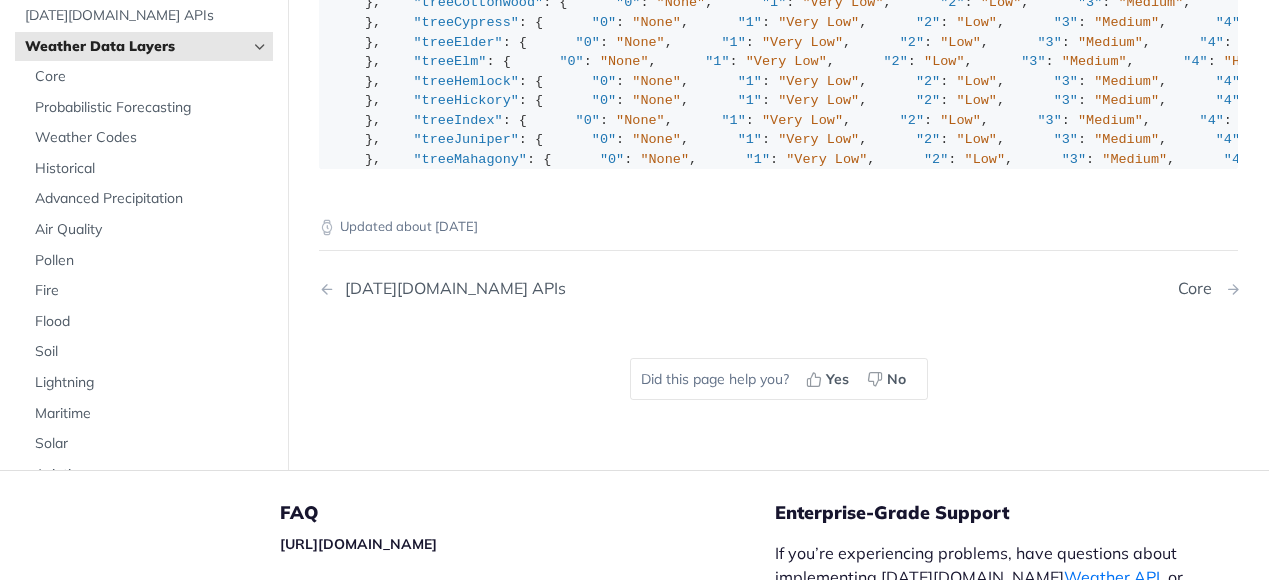 click on "Core" at bounding box center (1200, 288) 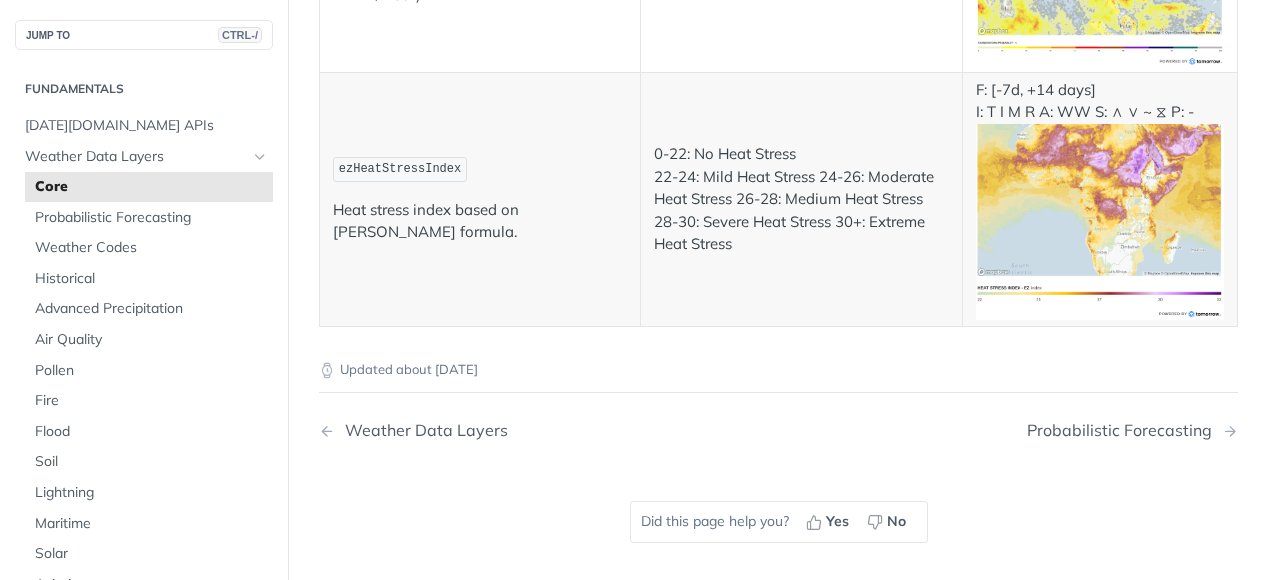 scroll, scrollTop: 10917, scrollLeft: 0, axis: vertical 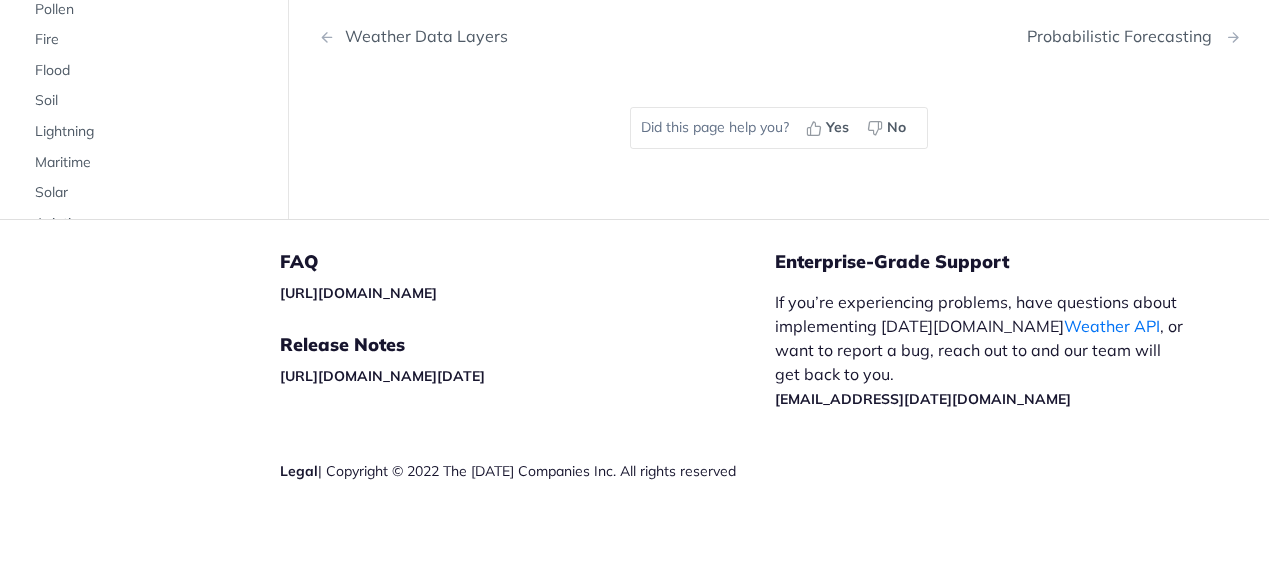 click on "Probabilistic Forecasting" at bounding box center [1124, 36] 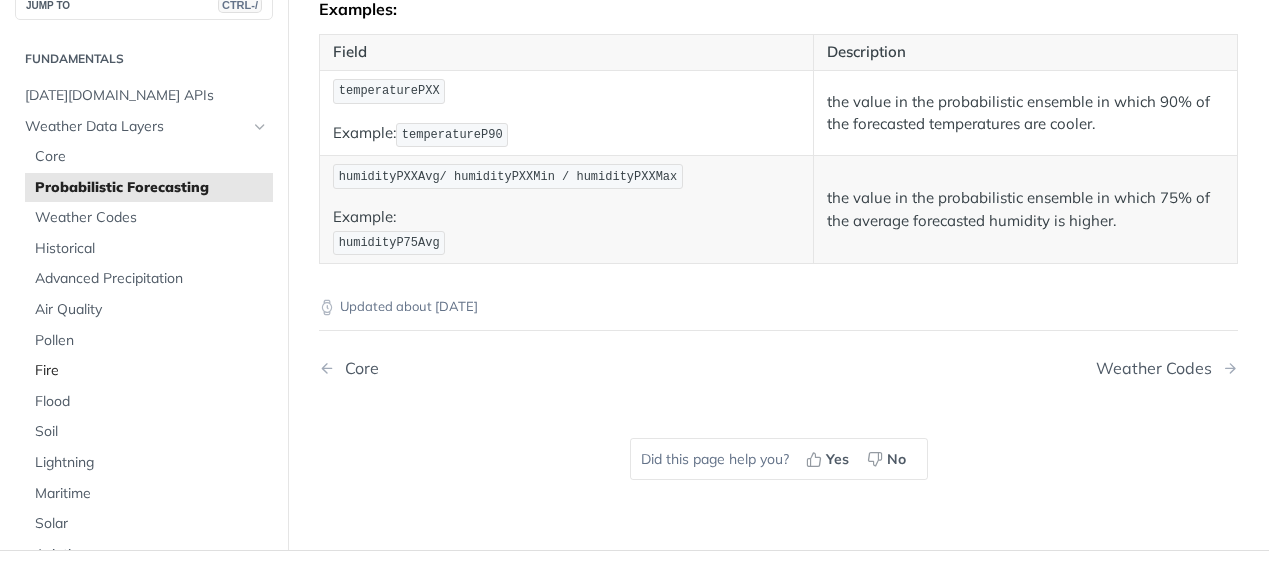 scroll, scrollTop: 601, scrollLeft: 0, axis: vertical 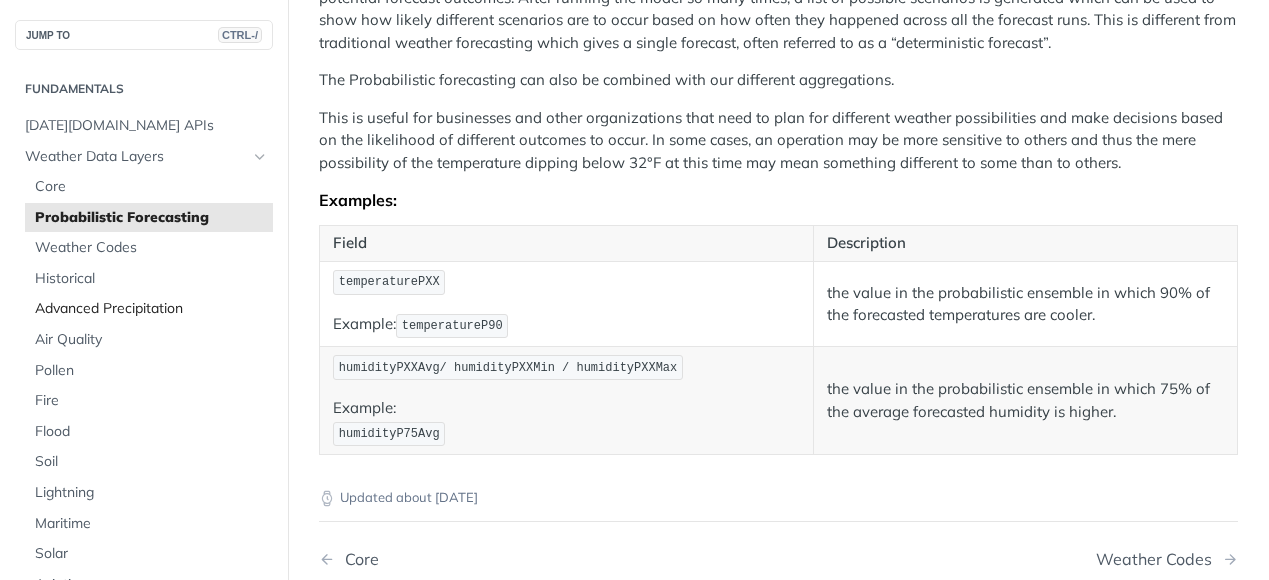 click on "Advanced Precipitation" at bounding box center (151, 309) 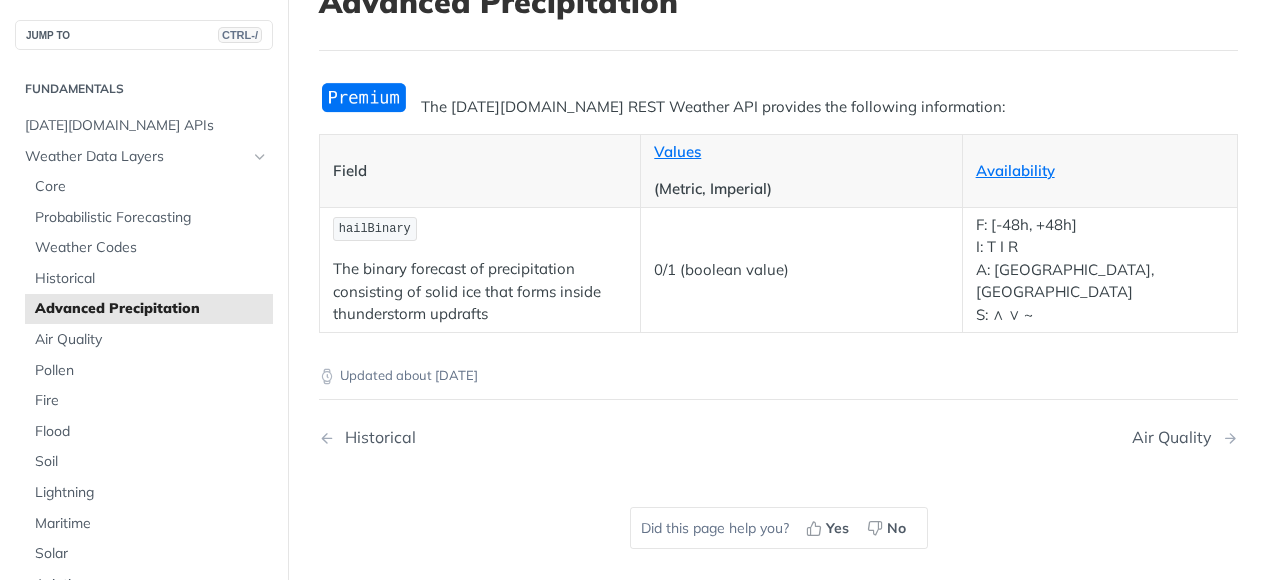 scroll, scrollTop: 276, scrollLeft: 0, axis: vertical 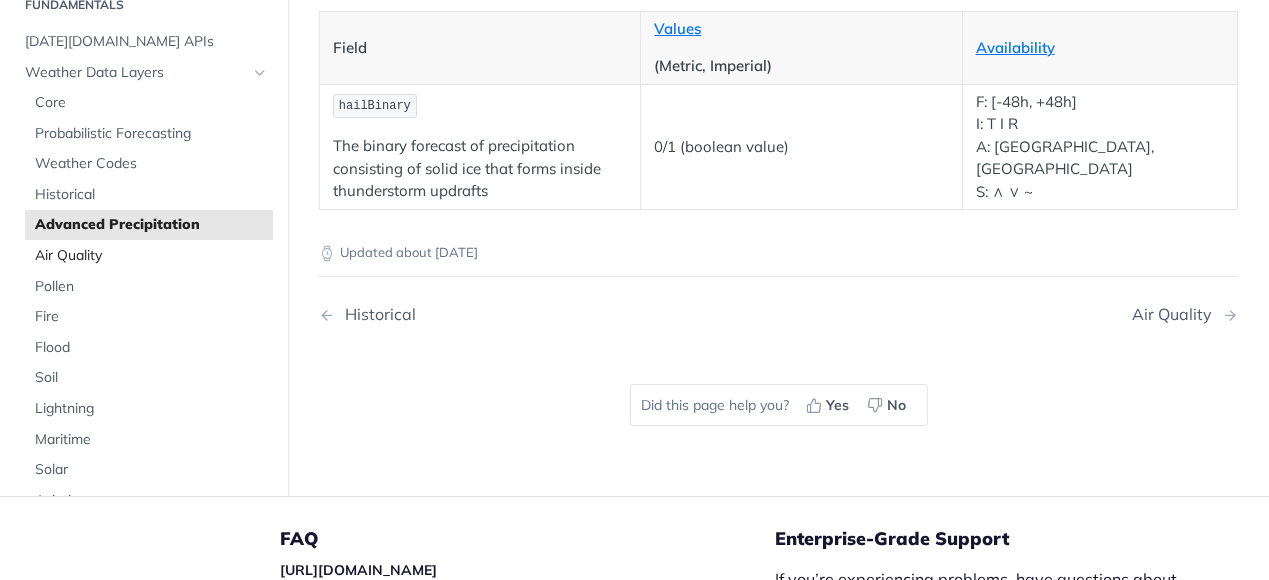 click on "Air Quality" at bounding box center (151, 256) 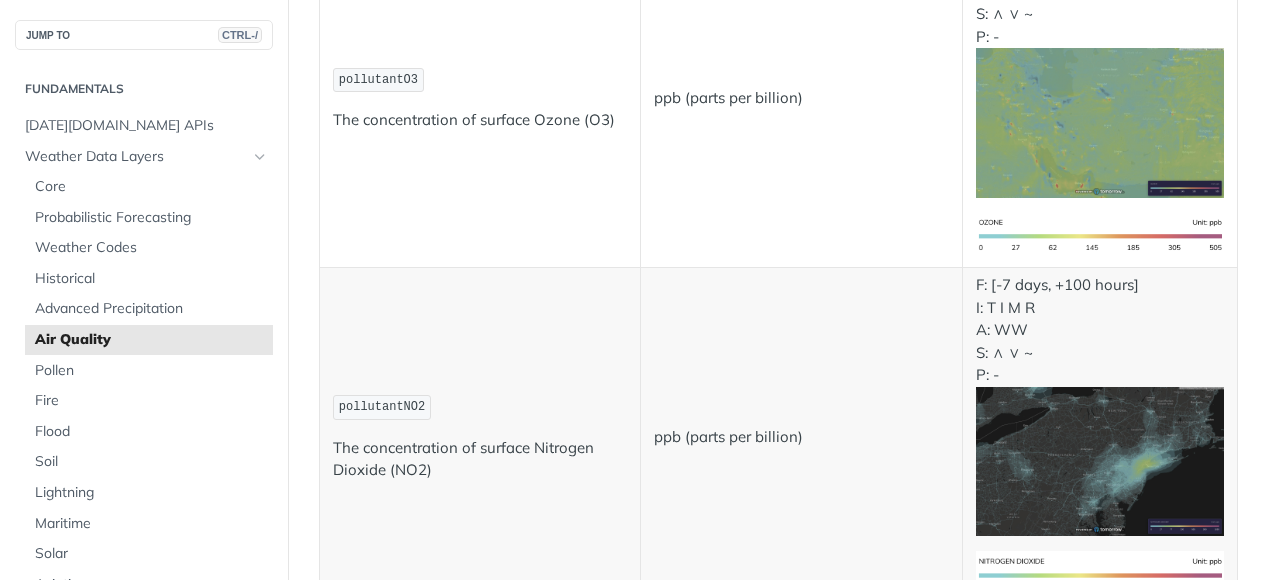 scroll, scrollTop: 828, scrollLeft: 0, axis: vertical 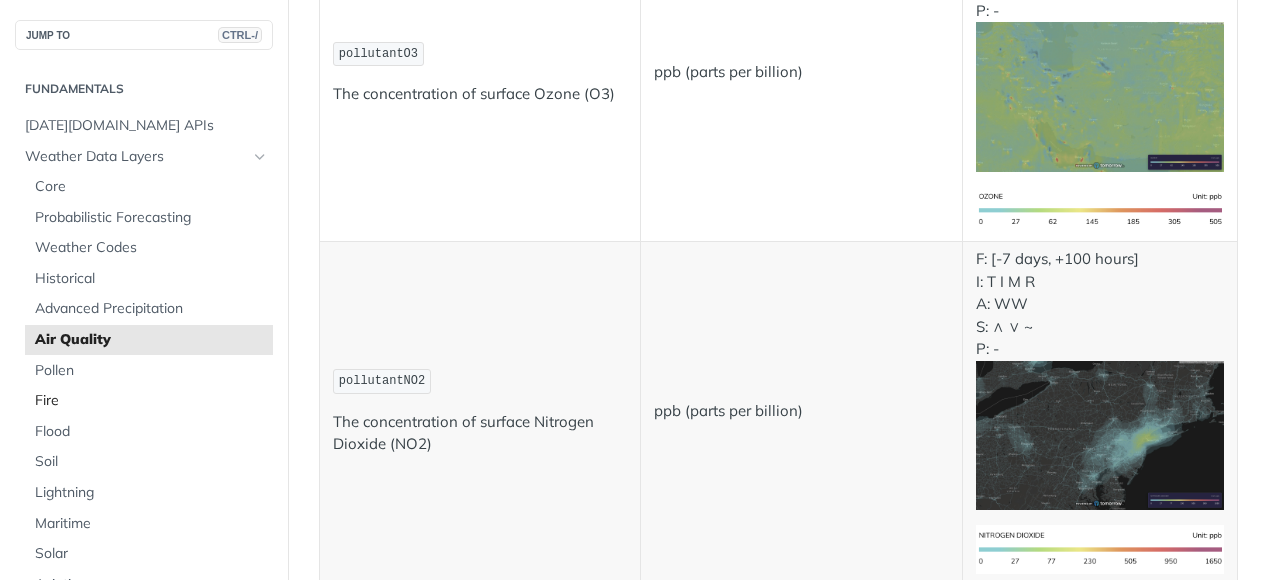click on "Fire" at bounding box center (151, 401) 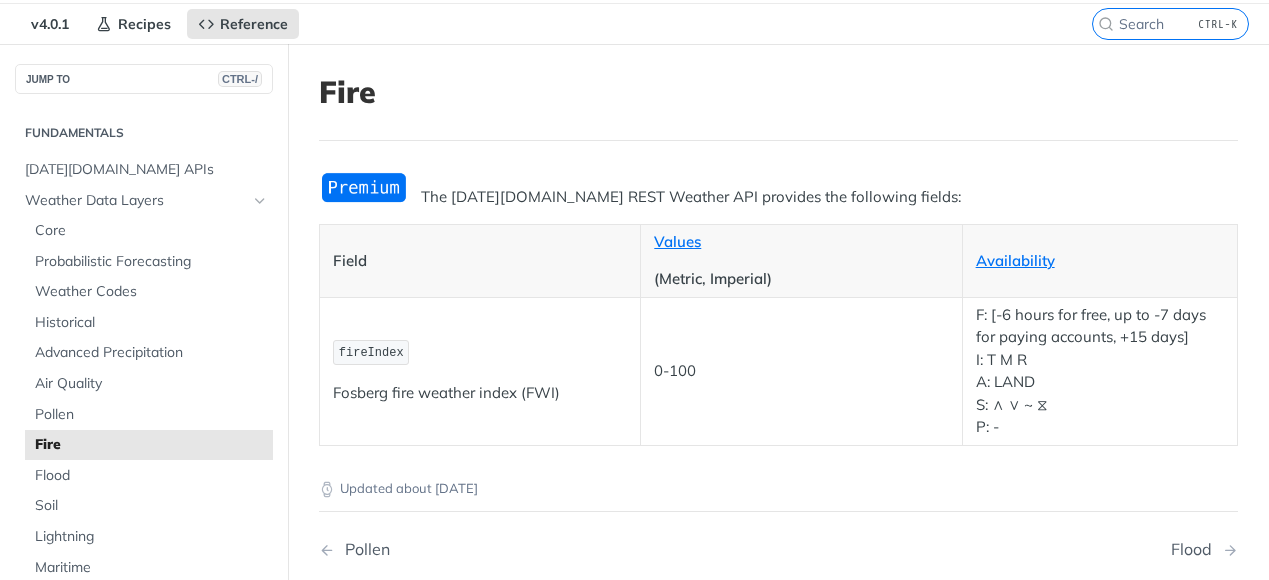 scroll, scrollTop: 138, scrollLeft: 0, axis: vertical 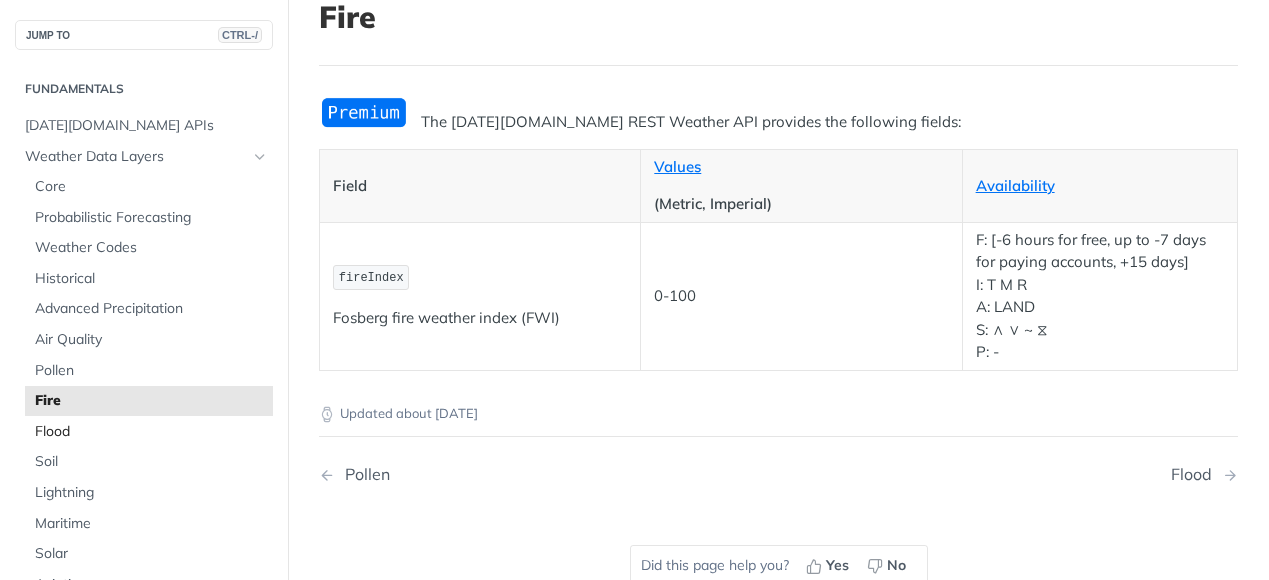 click on "Flood" at bounding box center (151, 432) 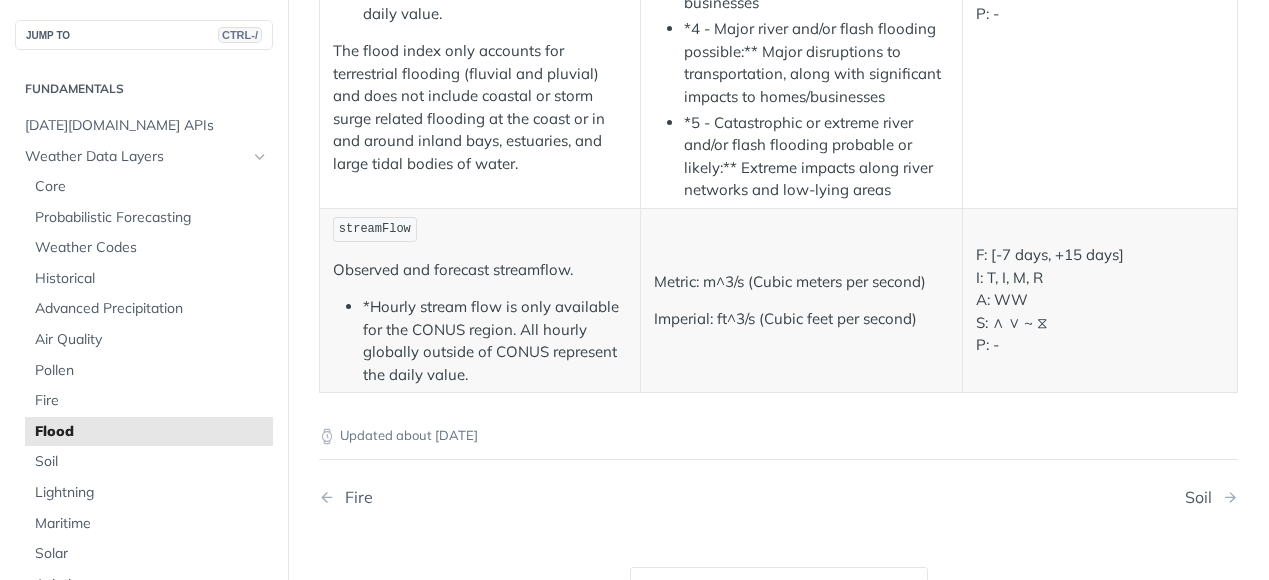 scroll, scrollTop: 828, scrollLeft: 0, axis: vertical 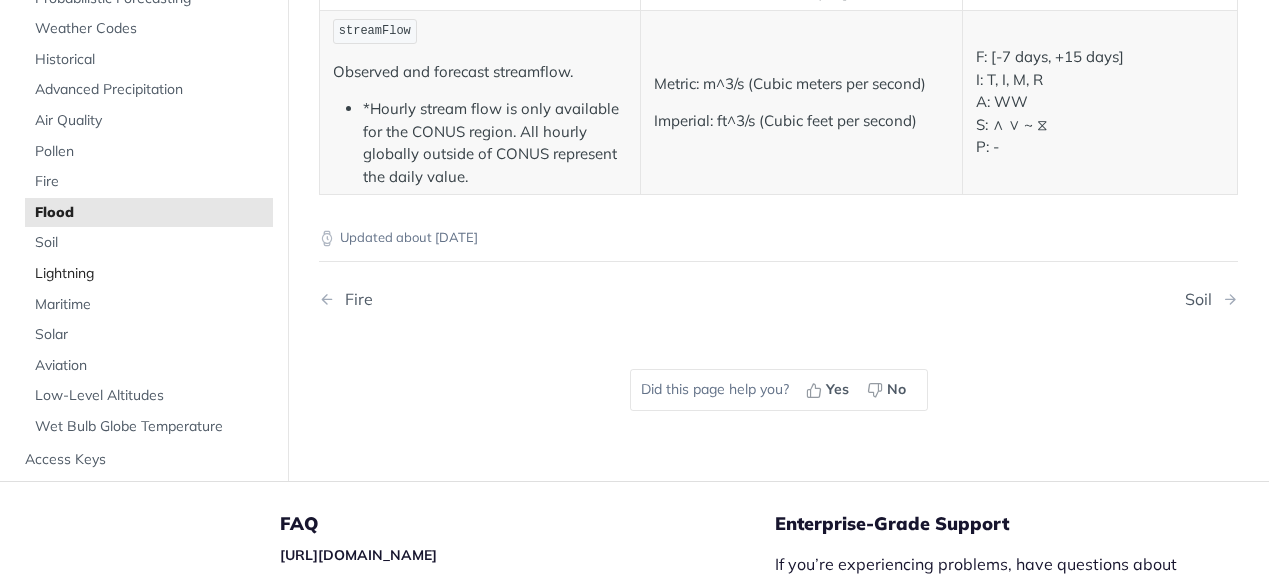 click on "Lightning" at bounding box center (151, 274) 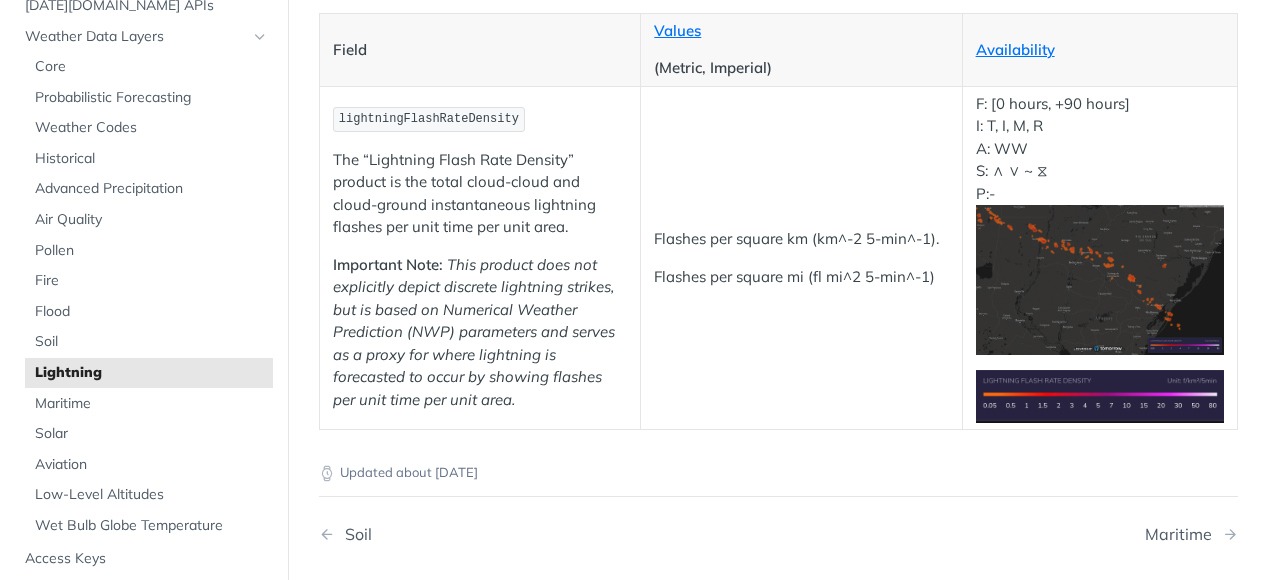 scroll, scrollTop: 276, scrollLeft: 0, axis: vertical 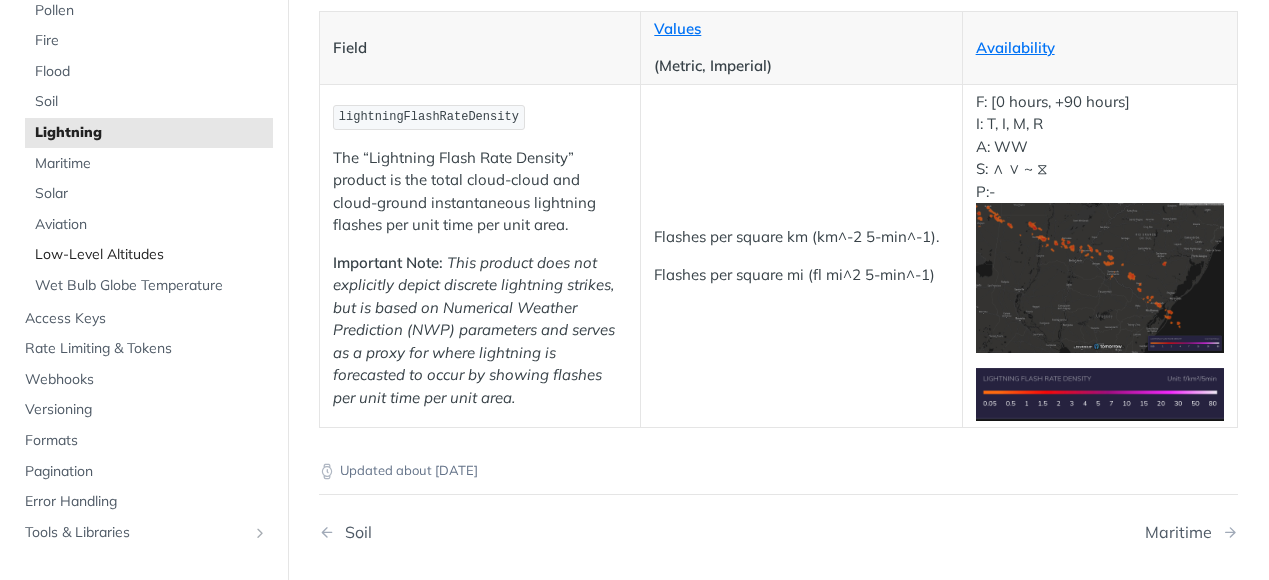 click on "Low-Level Altitudes" at bounding box center (151, 255) 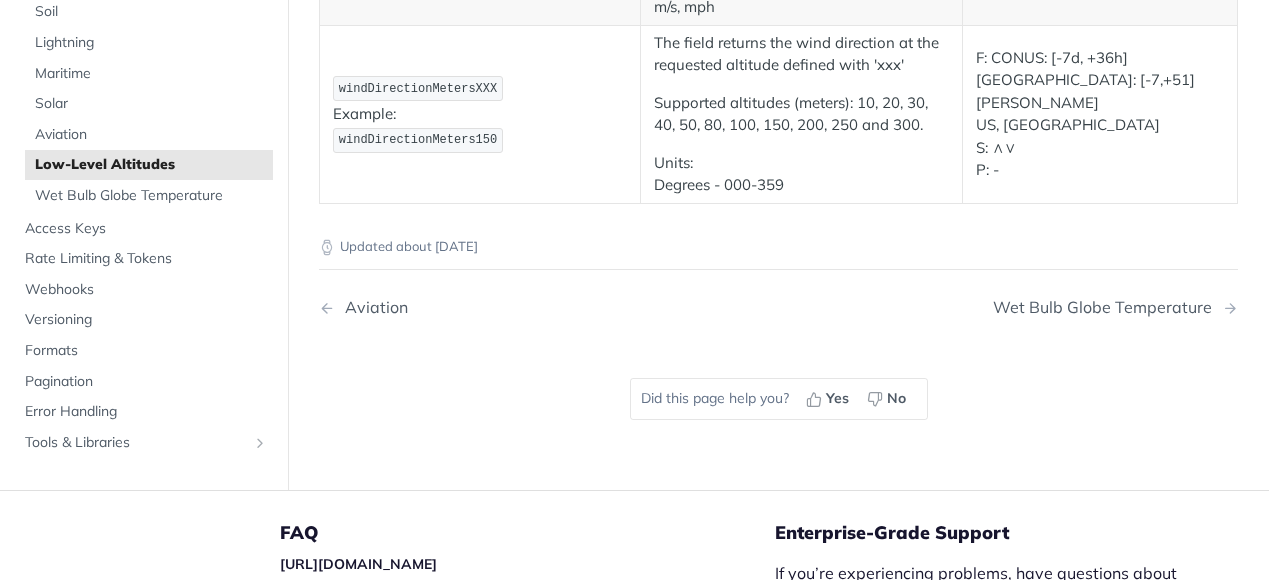 scroll, scrollTop: 690, scrollLeft: 0, axis: vertical 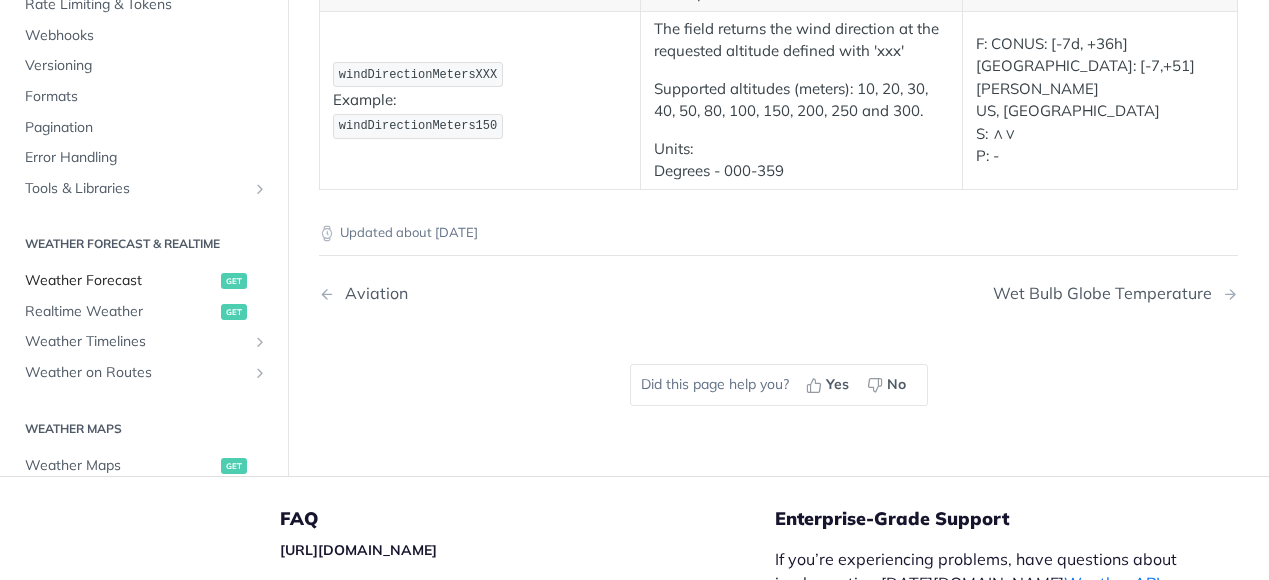 click on "Weather Forecast" at bounding box center (120, 281) 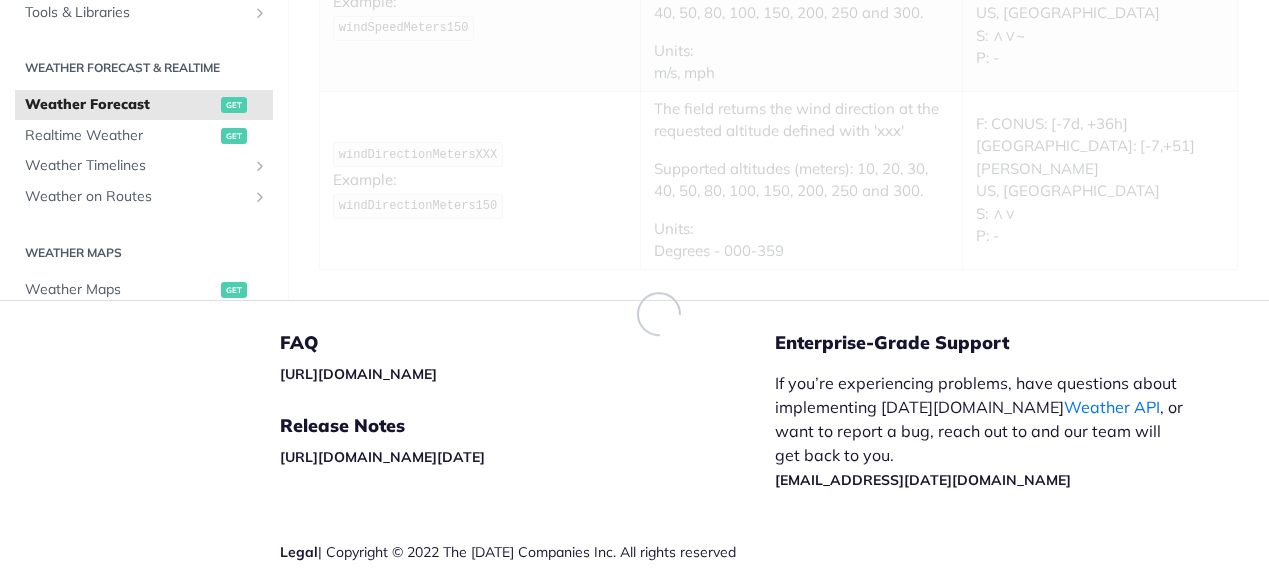 scroll, scrollTop: 117, scrollLeft: 0, axis: vertical 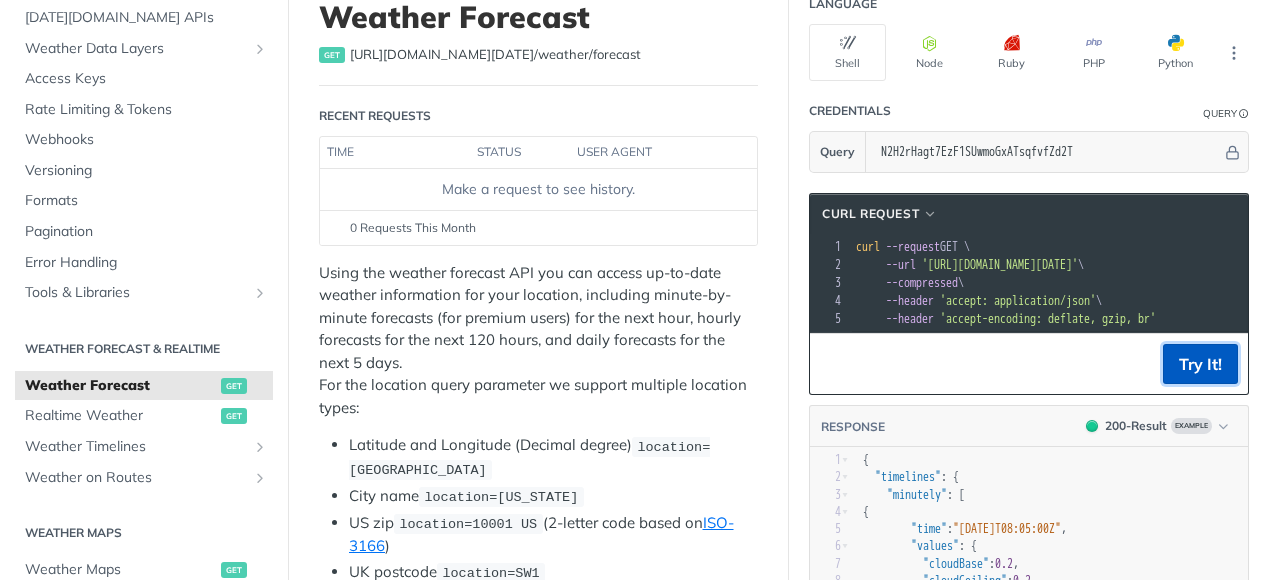click on "Try It!" at bounding box center (1200, 364) 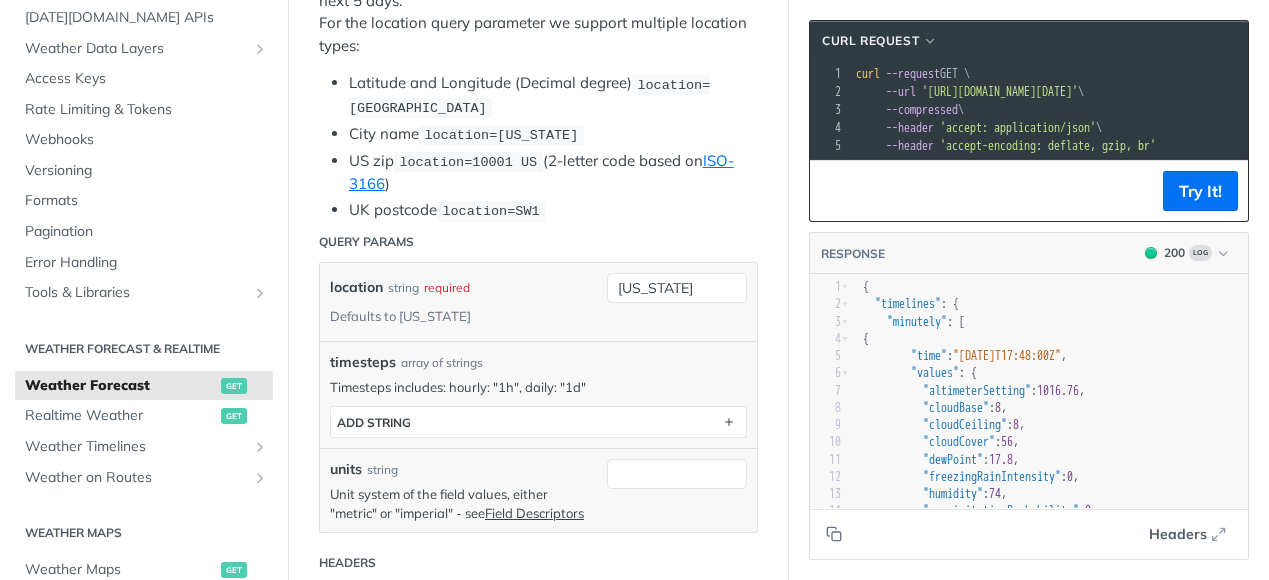 scroll, scrollTop: 552, scrollLeft: 0, axis: vertical 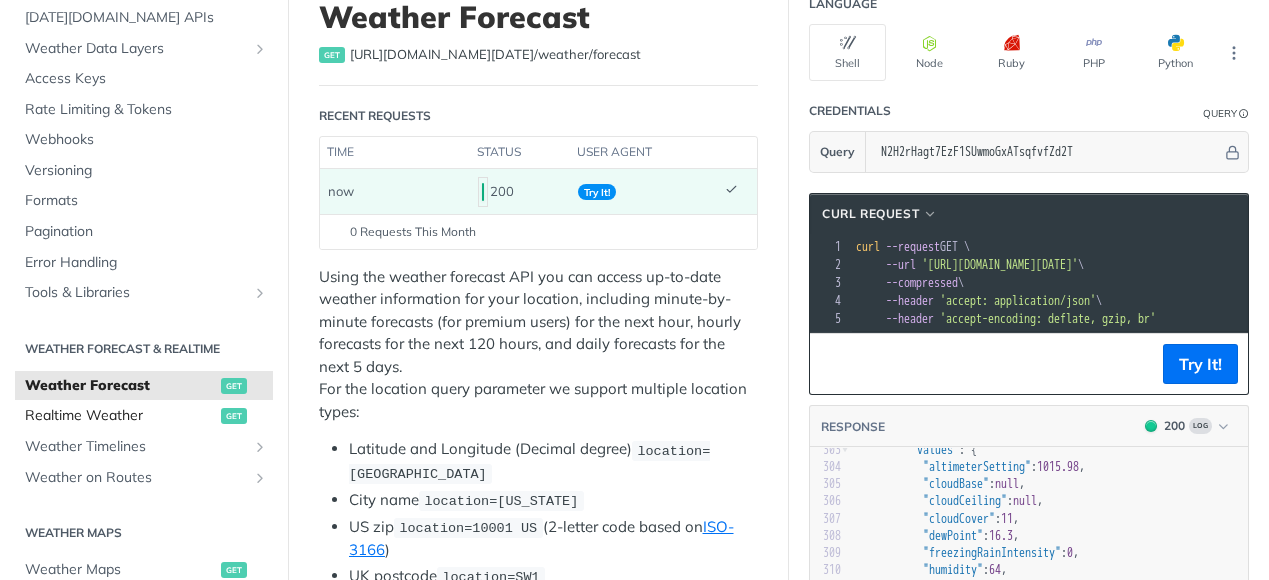 click on "Realtime Weather" at bounding box center [120, 416] 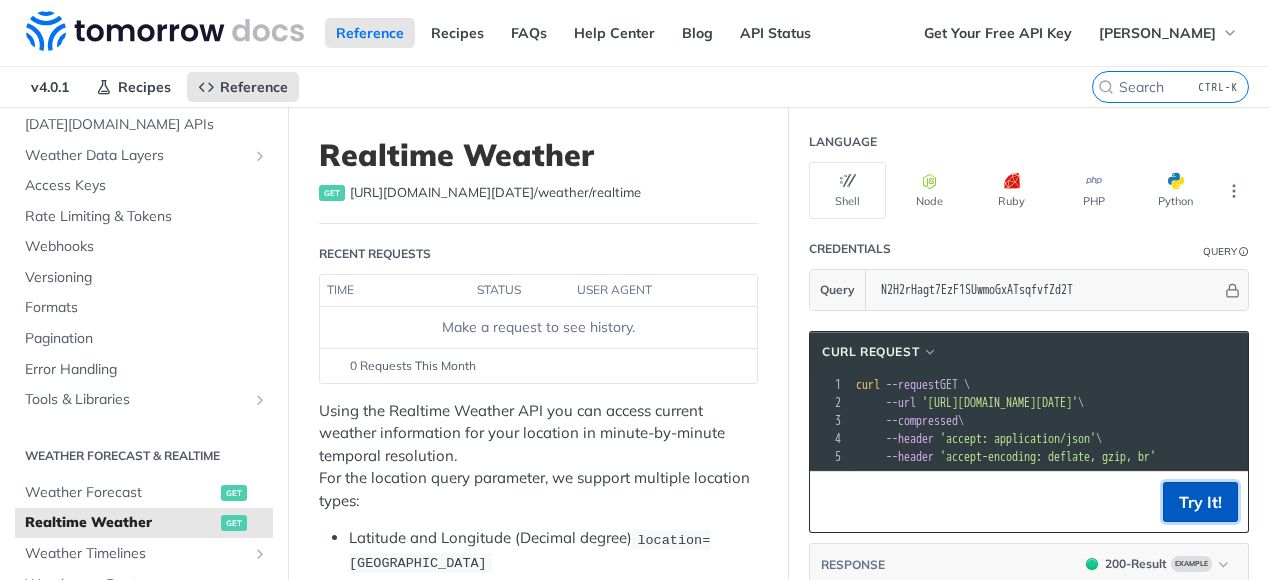 click on "Try It!" at bounding box center (1200, 502) 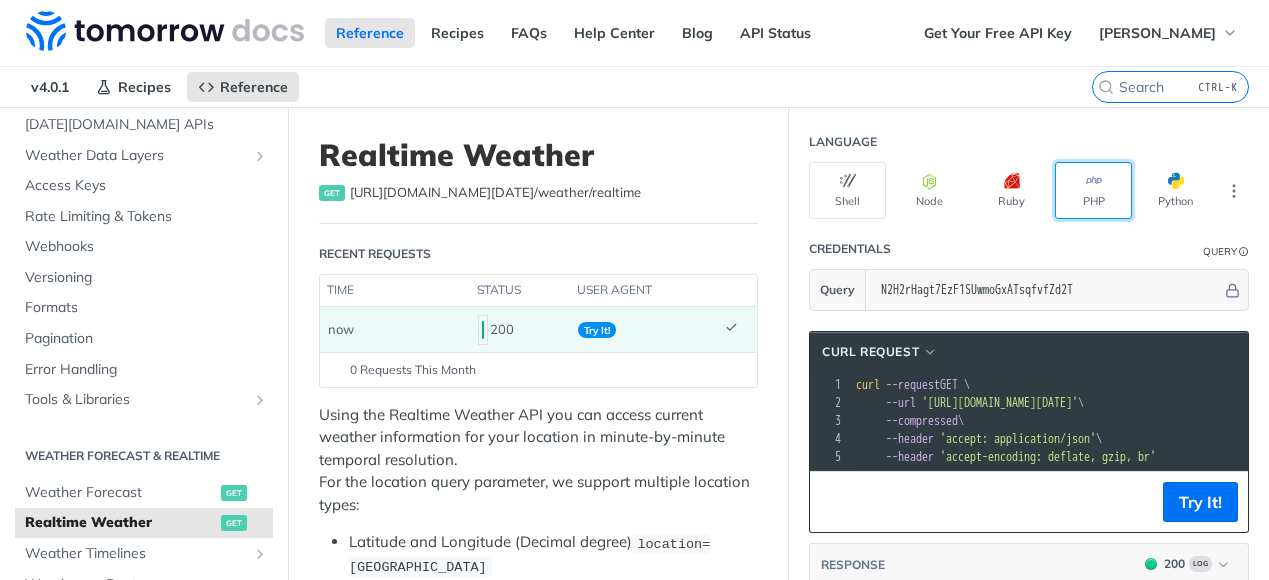 click on "PHP" at bounding box center (1093, 190) 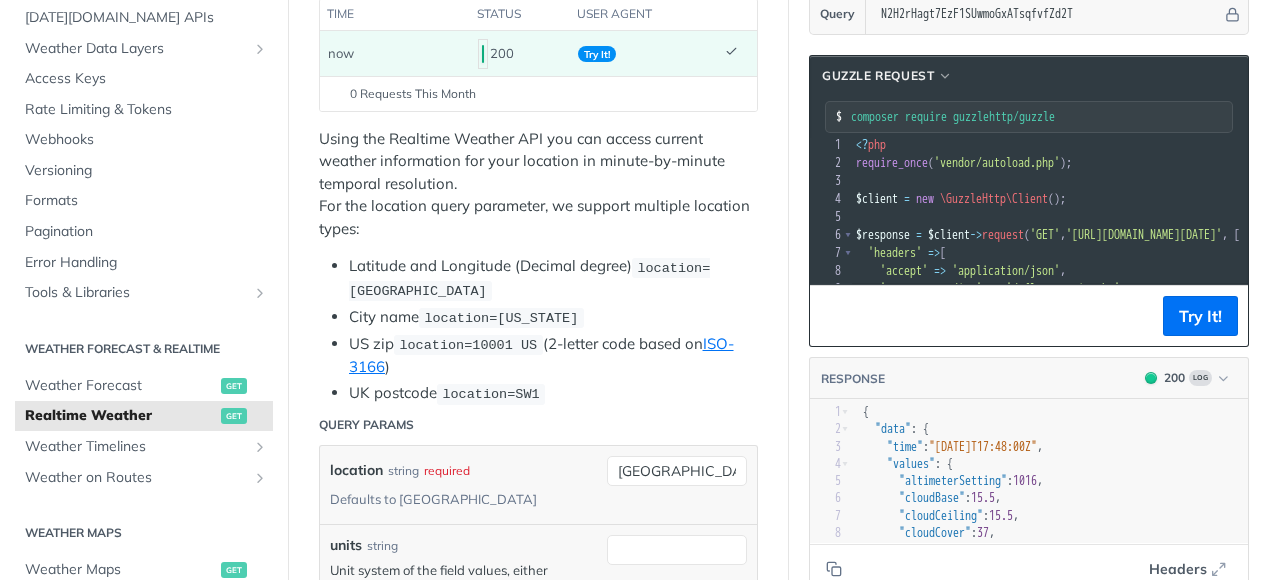 click on "request" at bounding box center [1003, 235] 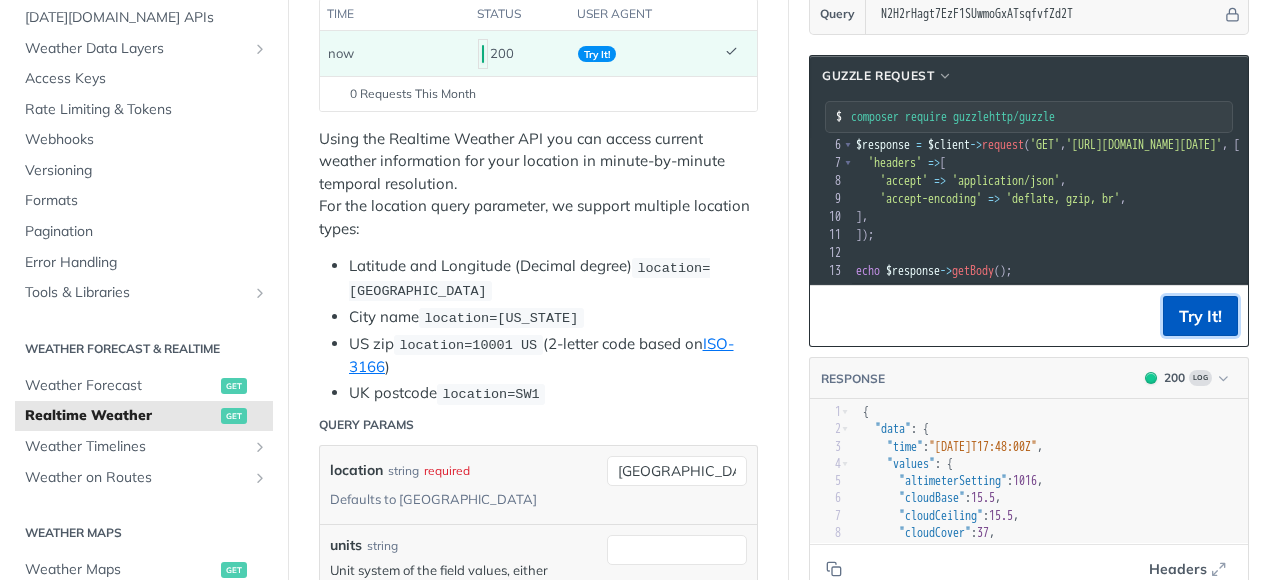 click on "Try It!" at bounding box center [1200, 316] 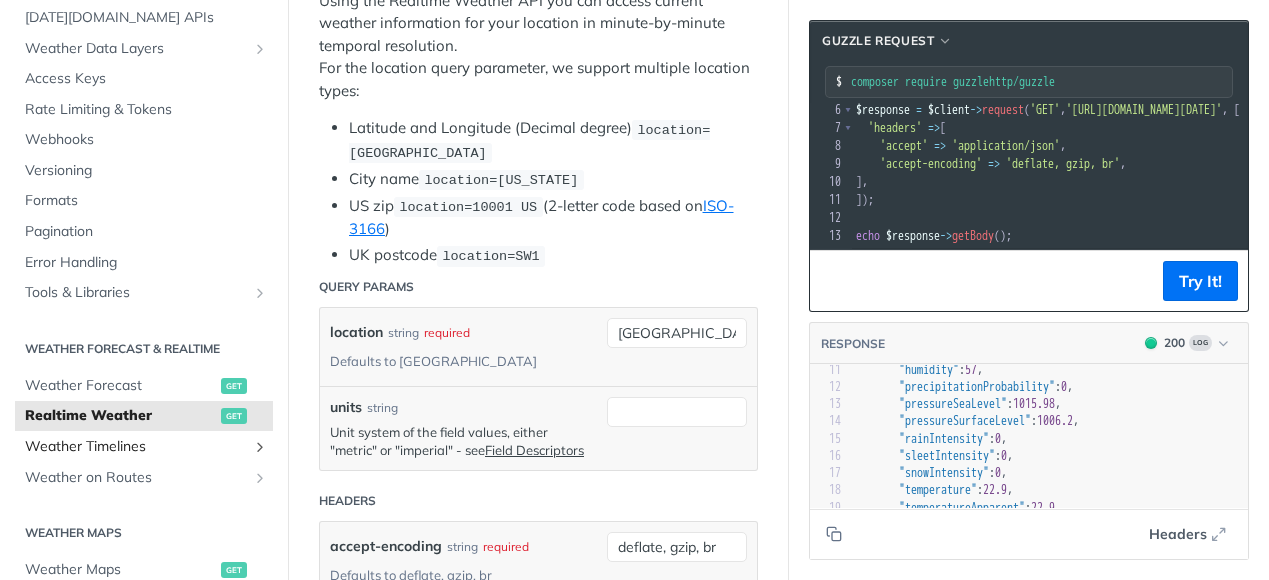 click on "Weather Timelines" at bounding box center [136, 447] 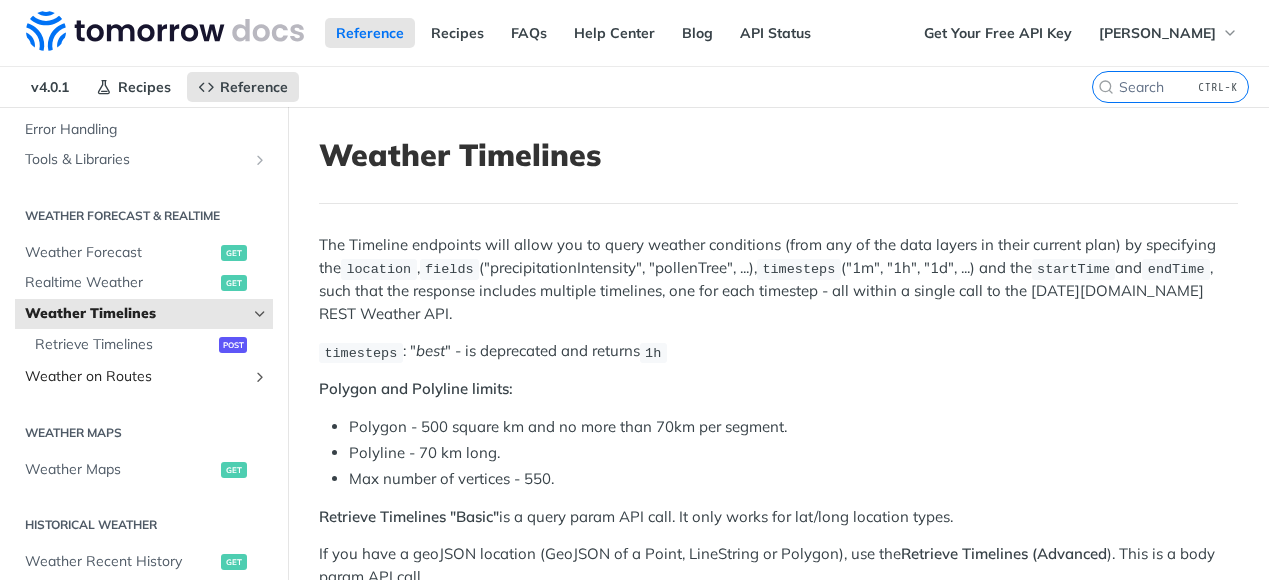 click on "Weather on Routes" at bounding box center (136, 377) 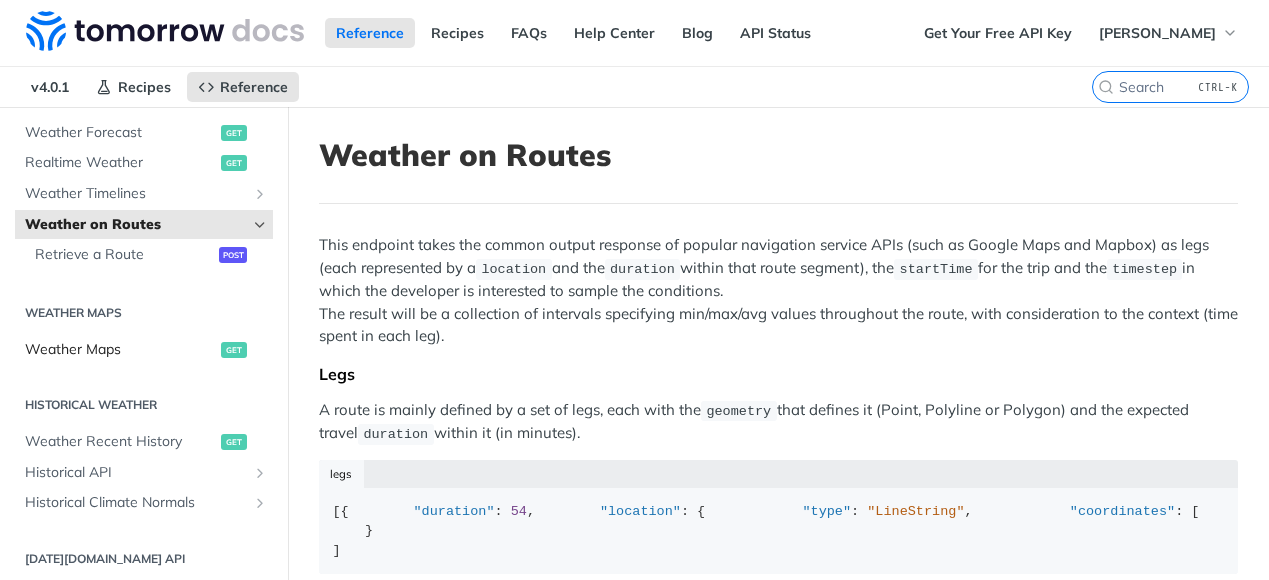 click on "Weather Maps get" at bounding box center [144, 350] 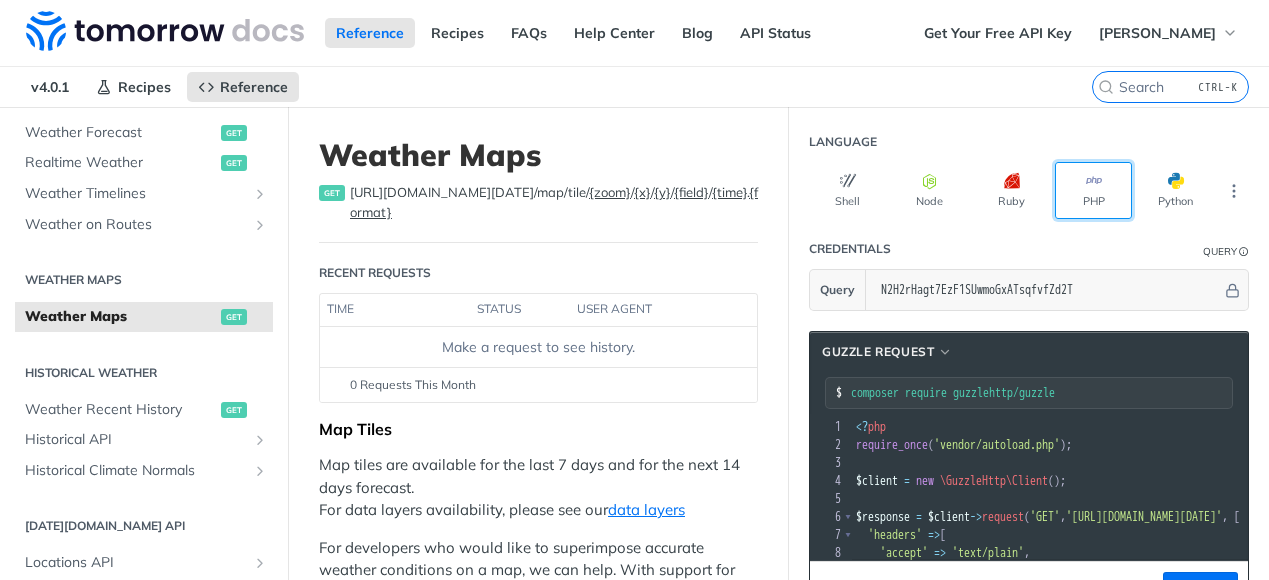 click on "PHP" at bounding box center (1093, 190) 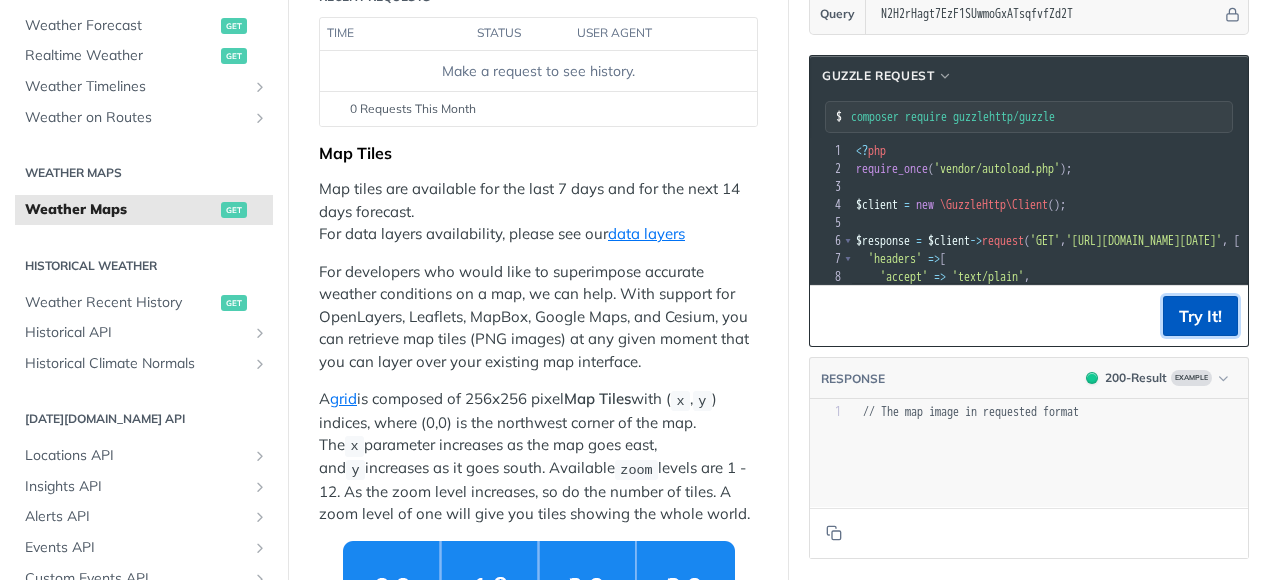 click on "Try It!" at bounding box center (1200, 316) 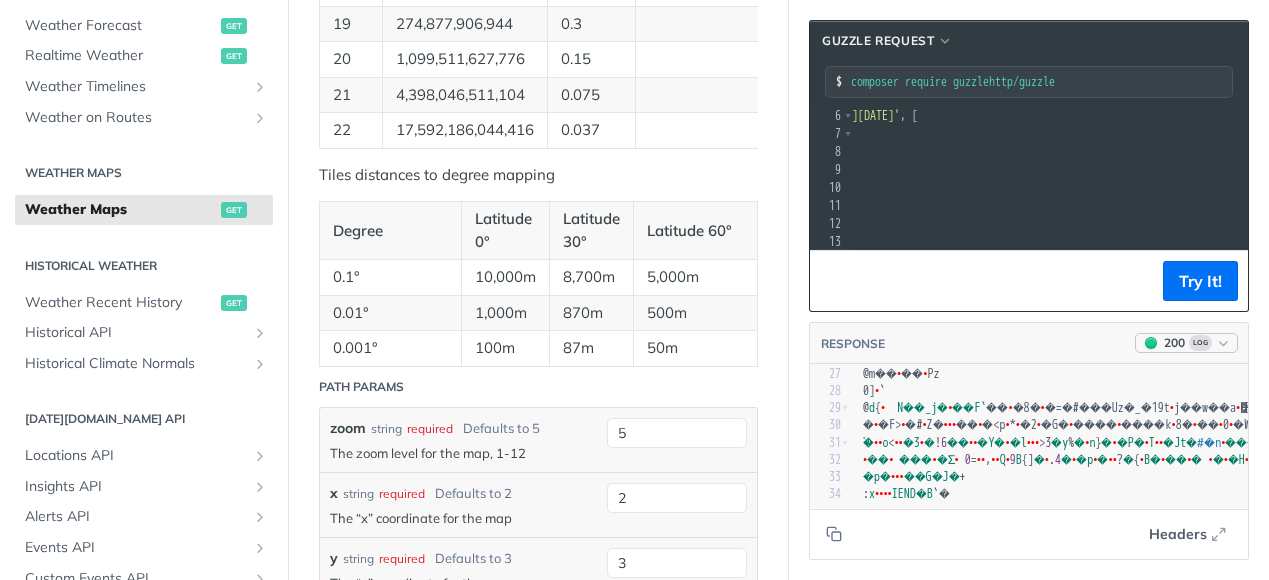 click on "200 Log" at bounding box center (1186, 343) 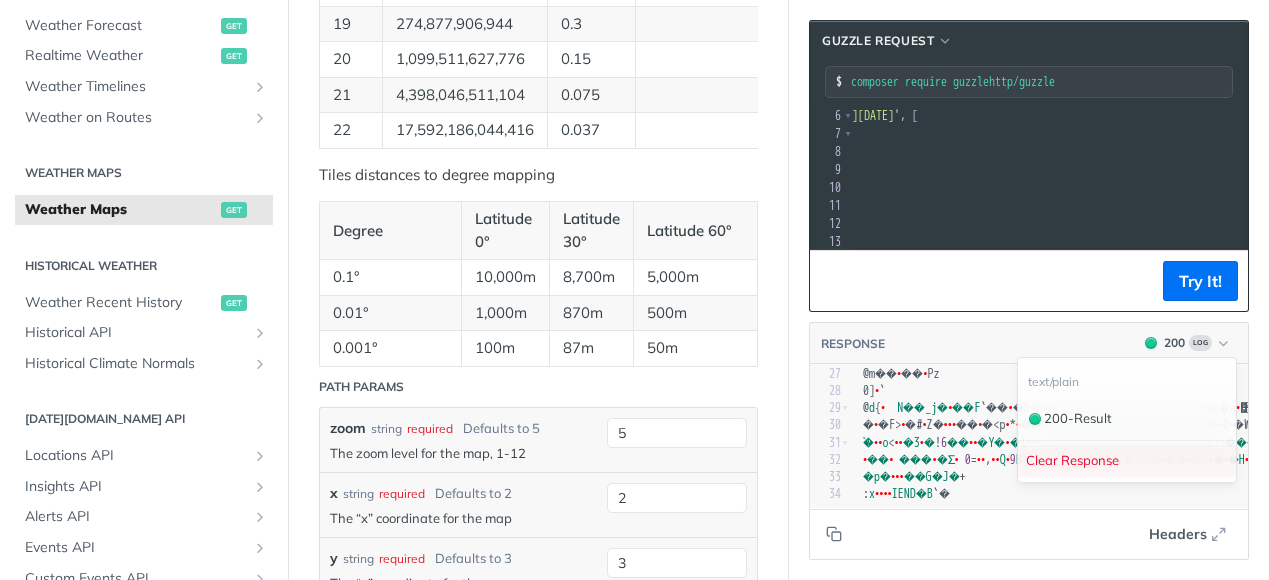 click on "Clear Response" at bounding box center [1127, 461] 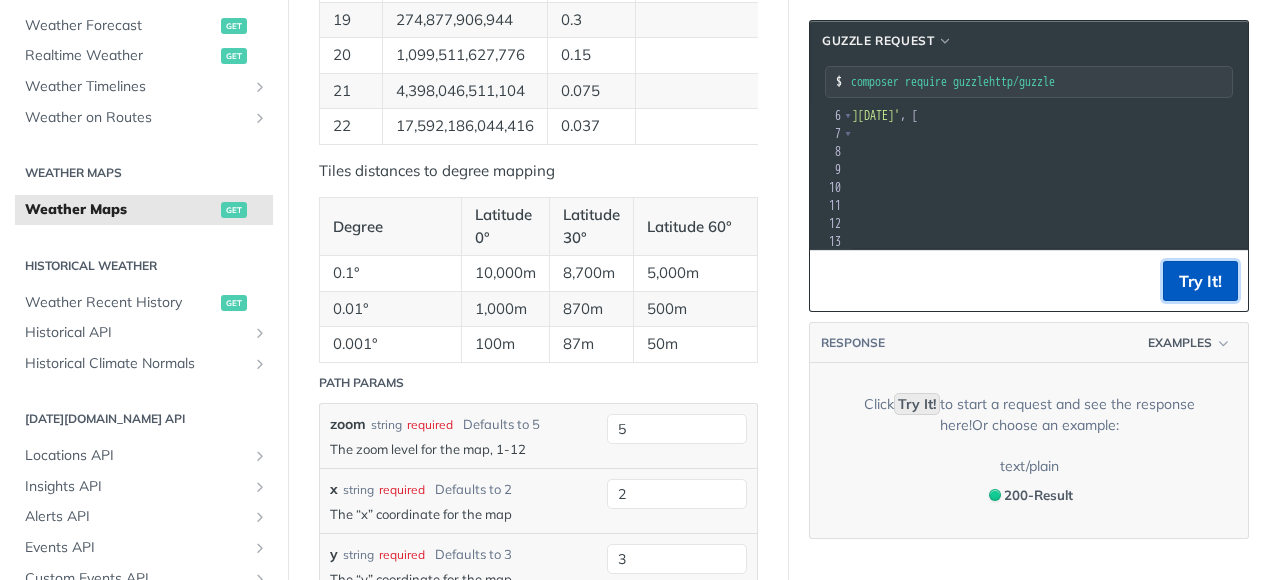click on "Try It!" at bounding box center [1200, 281] 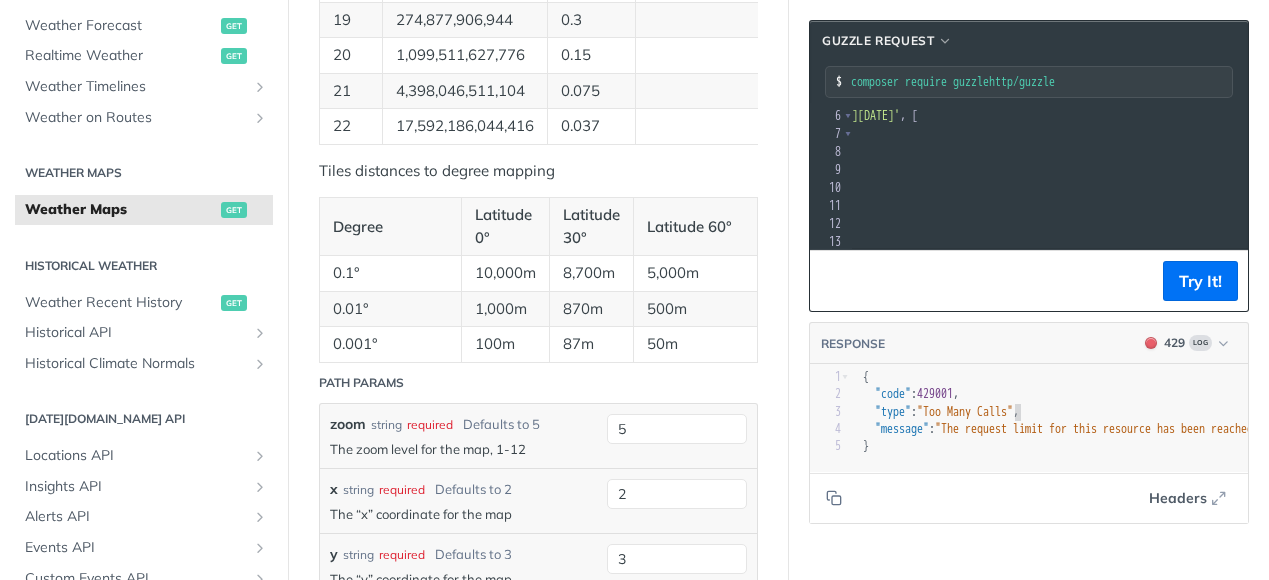 click on ""type" :  "Too Many Calls" ," at bounding box center (1468, 412) 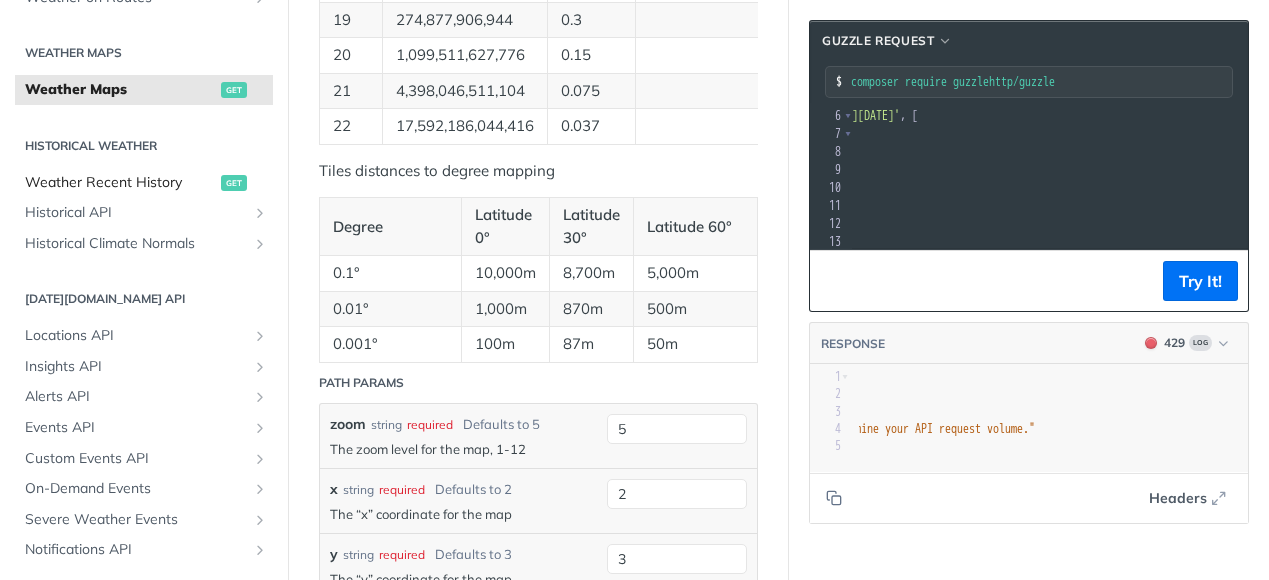 click on "Weather Recent History" at bounding box center (120, 183) 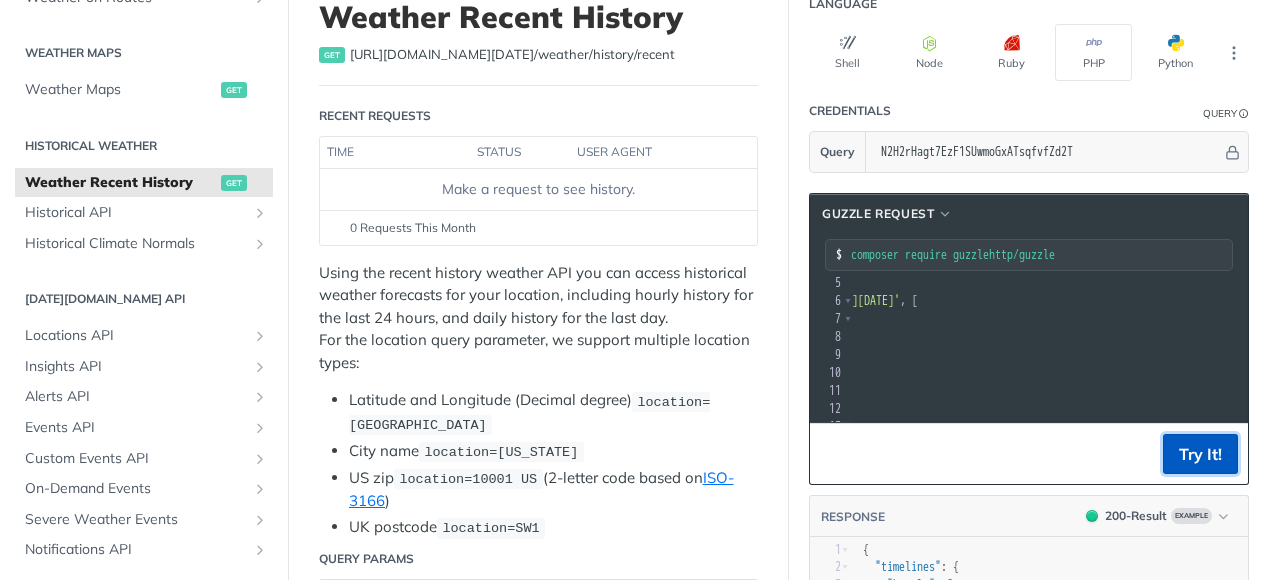 click on "Try It!" at bounding box center [1200, 454] 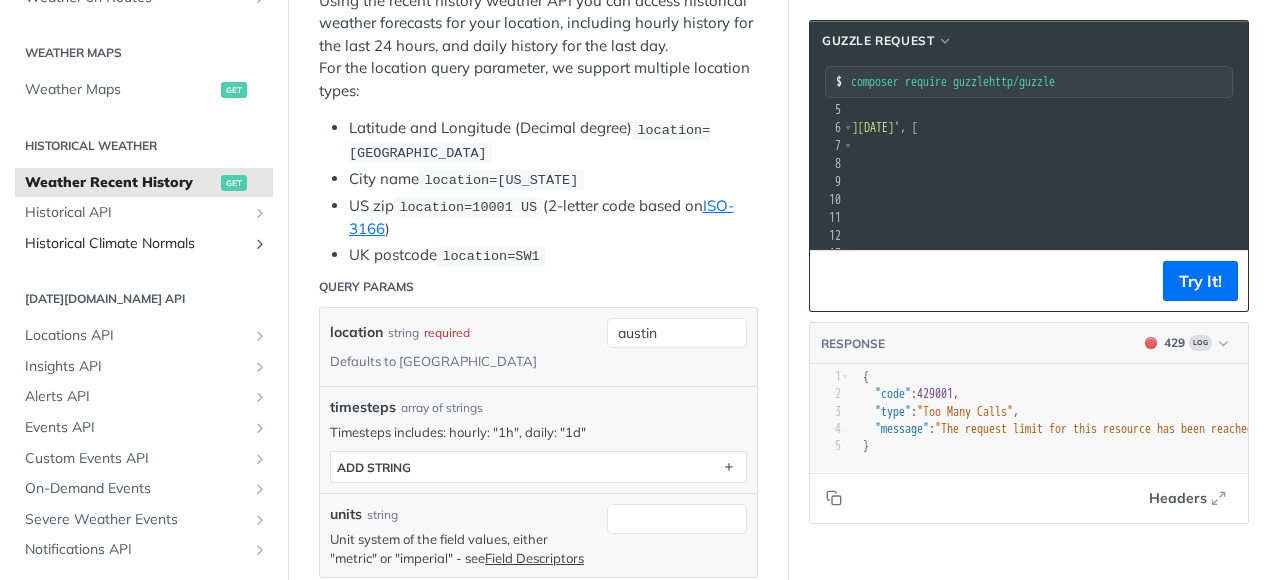 click on "Historical Climate Normals" at bounding box center (136, 244) 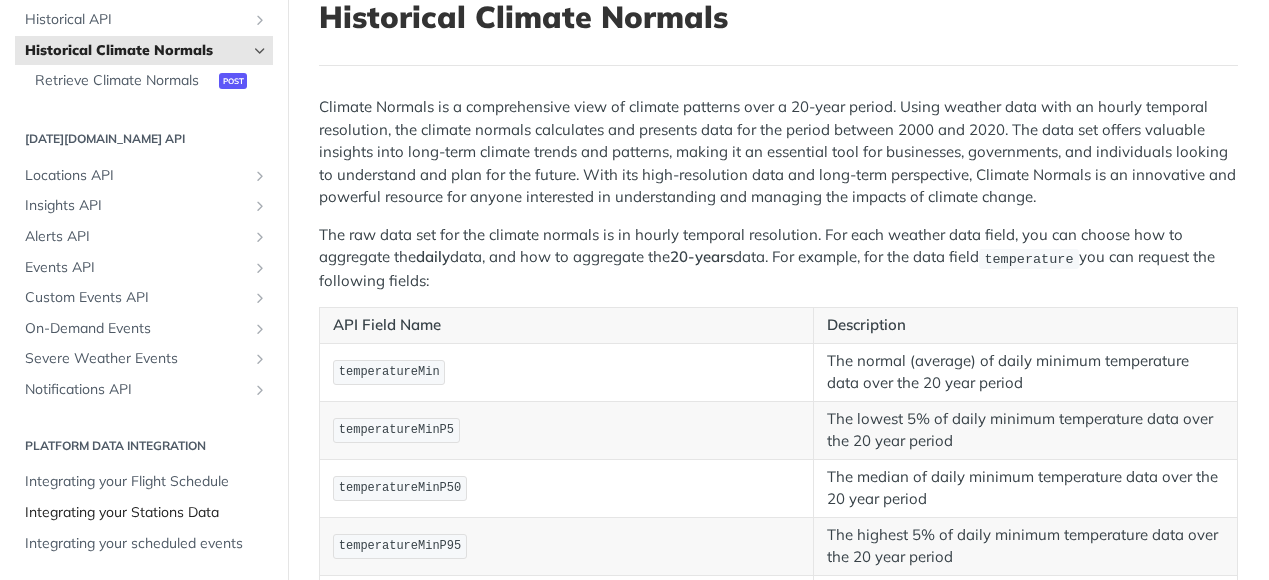 click on "Integrating your Stations Data" at bounding box center [146, 513] 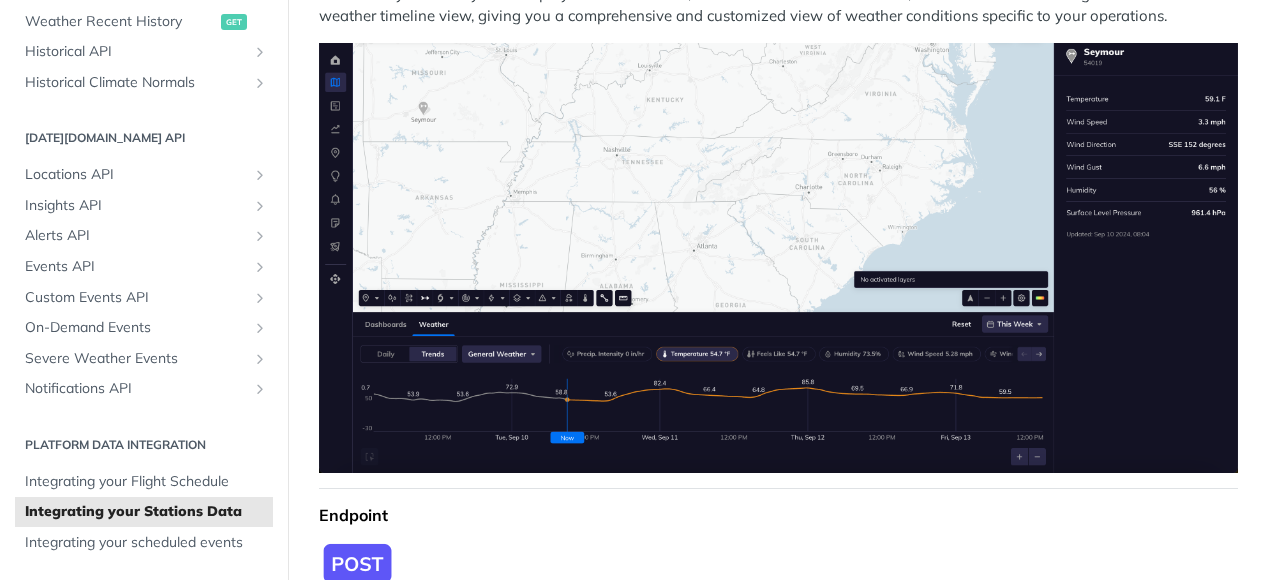 click at bounding box center [778, 258] 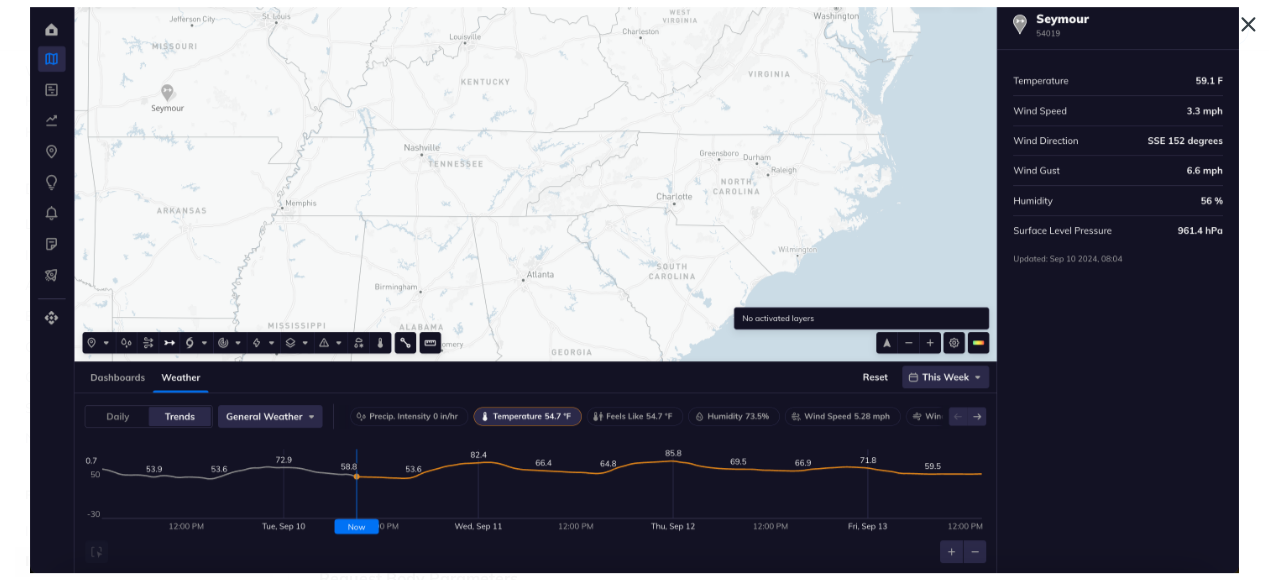 scroll, scrollTop: 0, scrollLeft: 0, axis: both 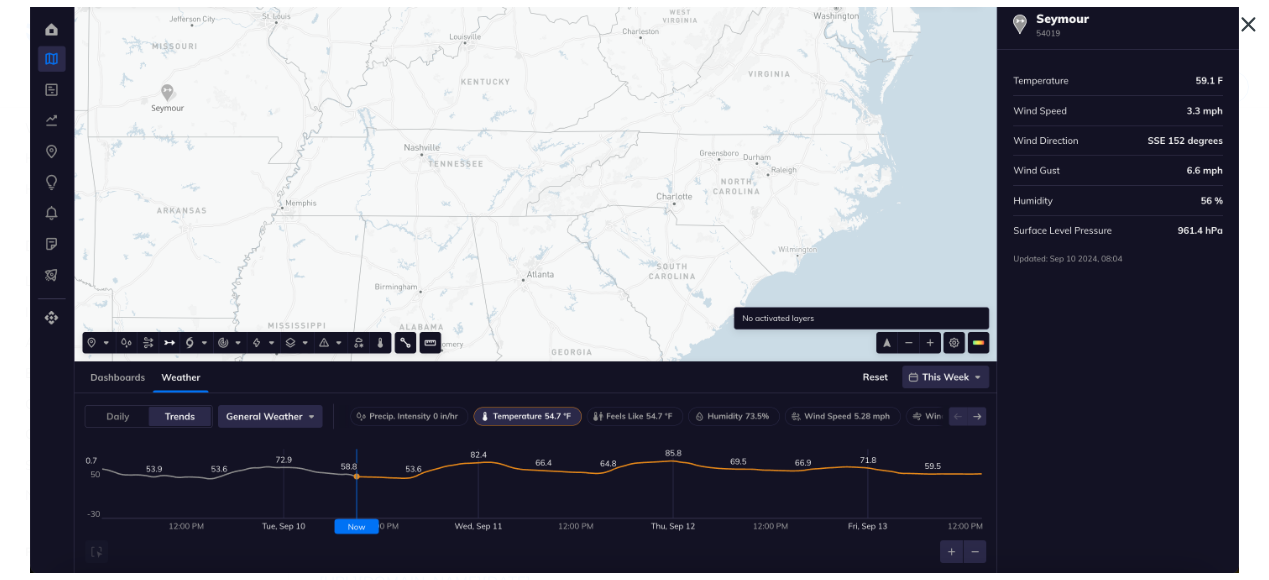 click at bounding box center (634, 289) 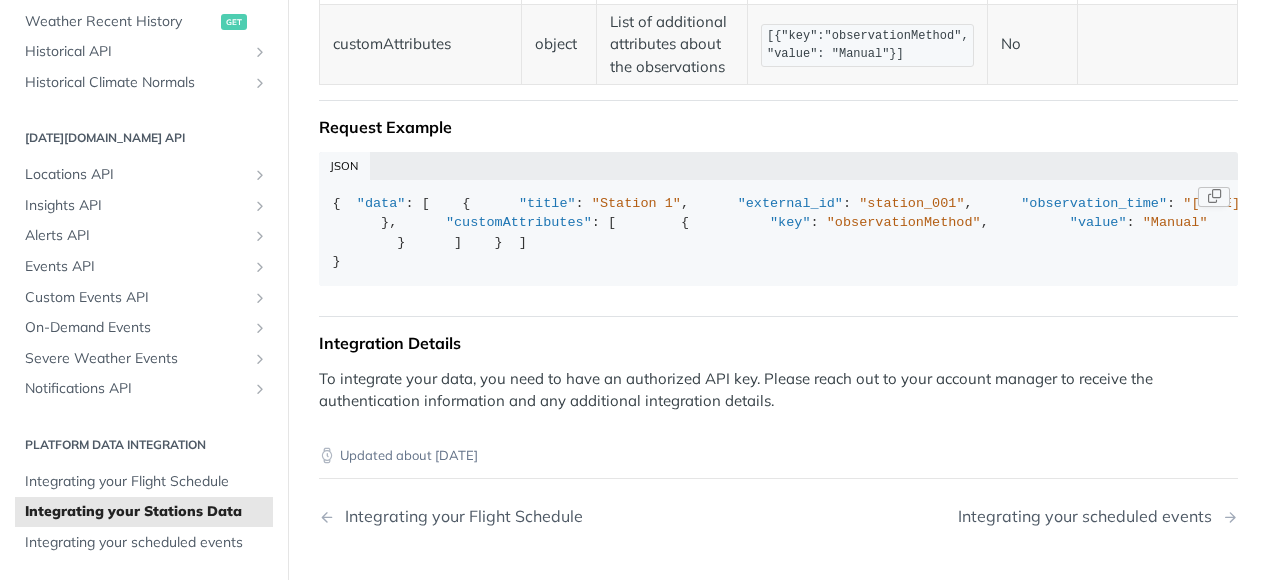 scroll, scrollTop: 2070, scrollLeft: 0, axis: vertical 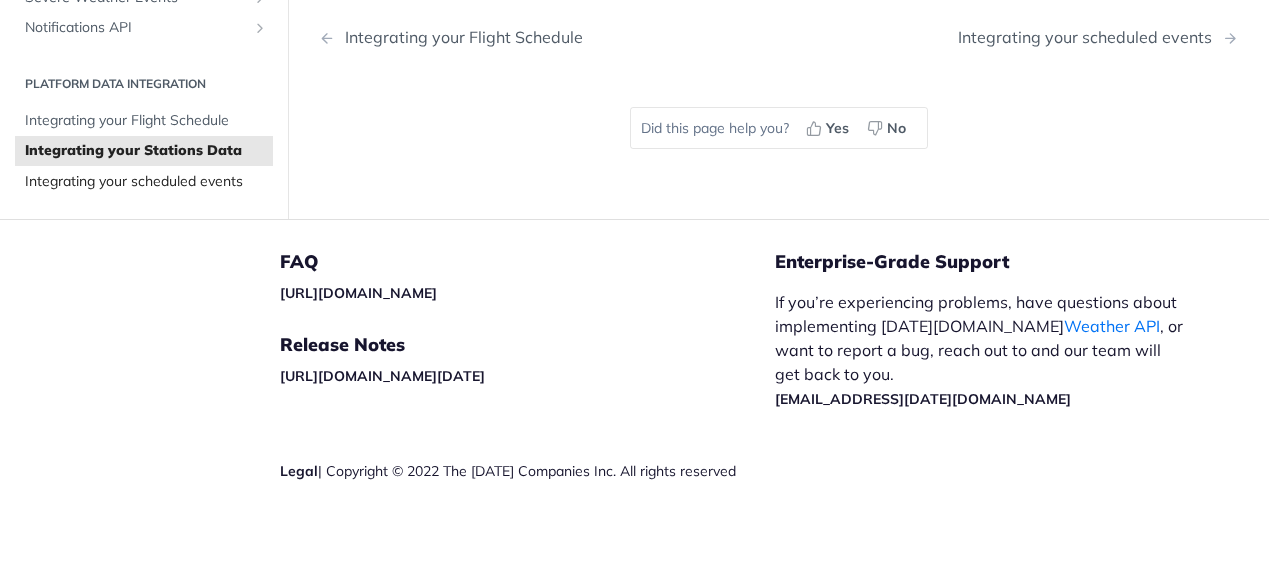 click on "Integrating your scheduled events" at bounding box center [146, 182] 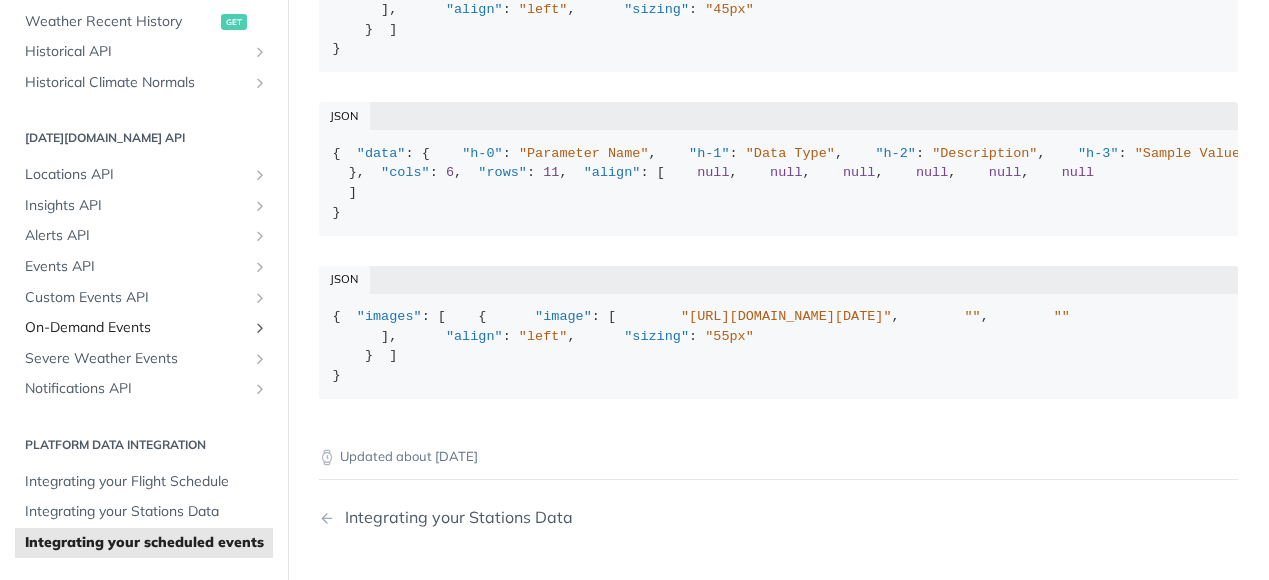scroll, scrollTop: 552, scrollLeft: 0, axis: vertical 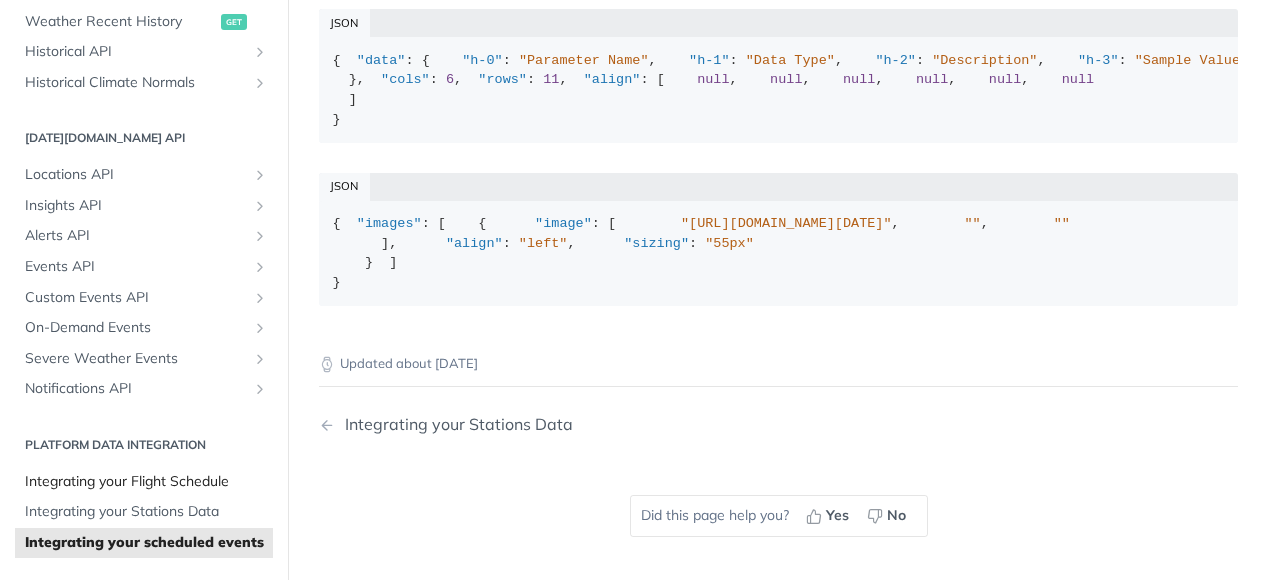 click on "Integrating your Flight Schedule" at bounding box center [146, 482] 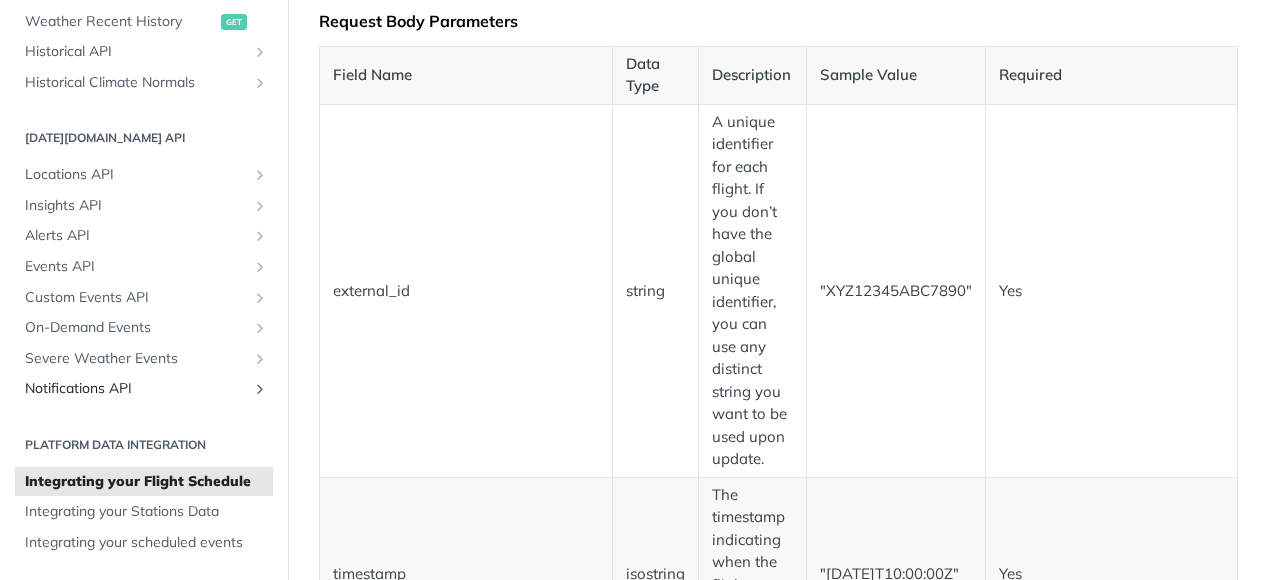 scroll, scrollTop: 552, scrollLeft: 0, axis: vertical 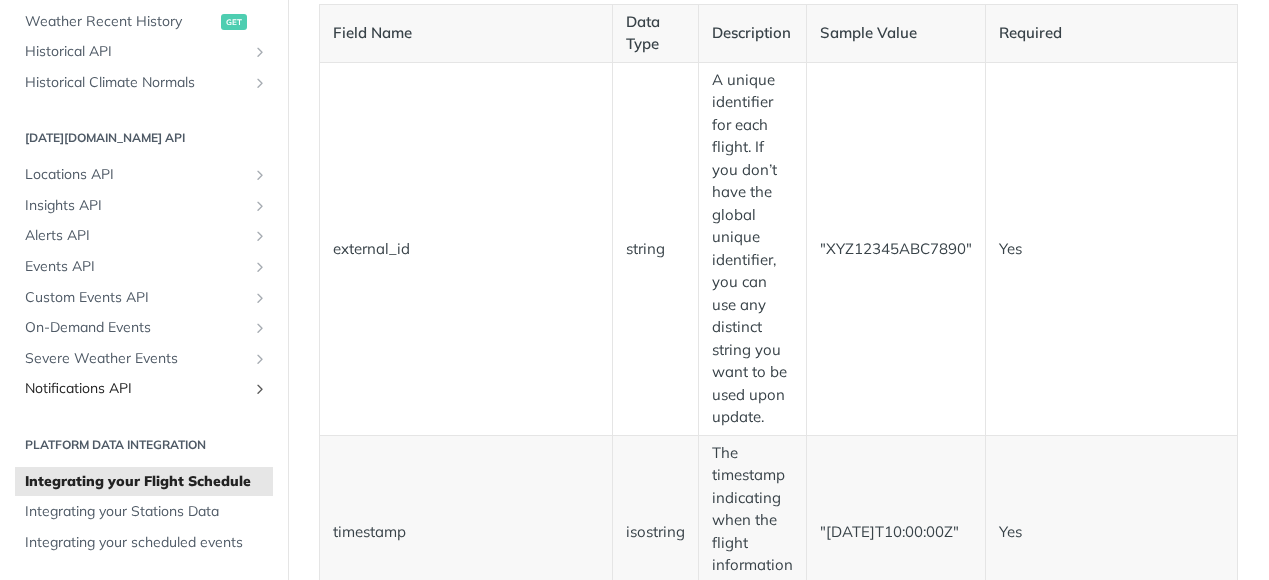 click on "Notifications API" at bounding box center (144, 389) 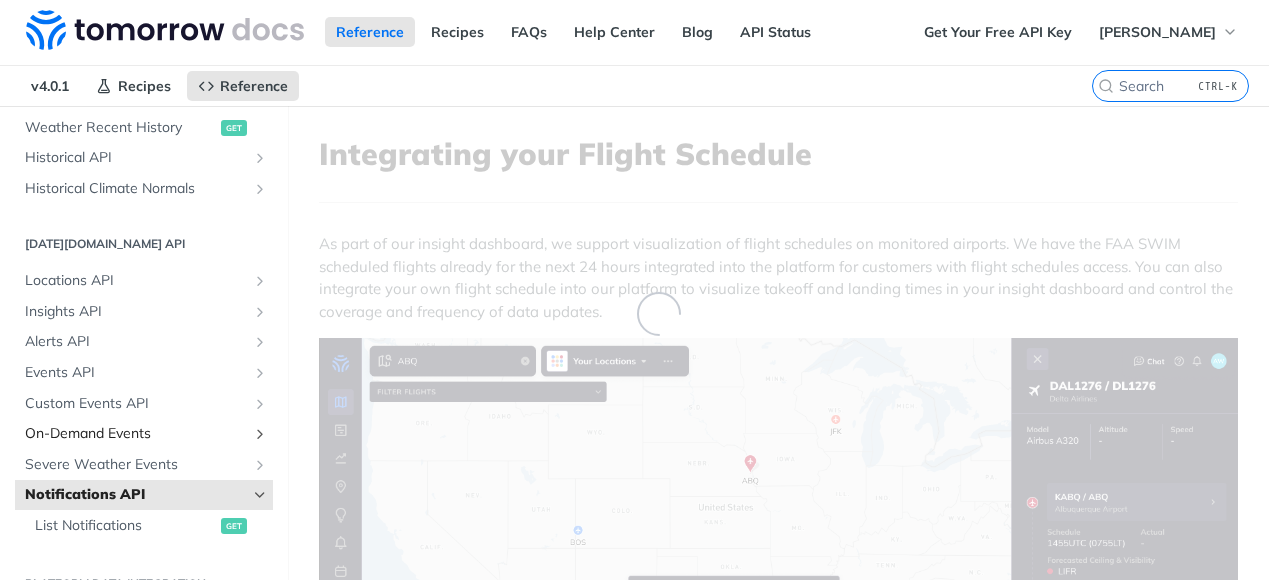 scroll, scrollTop: 0, scrollLeft: 0, axis: both 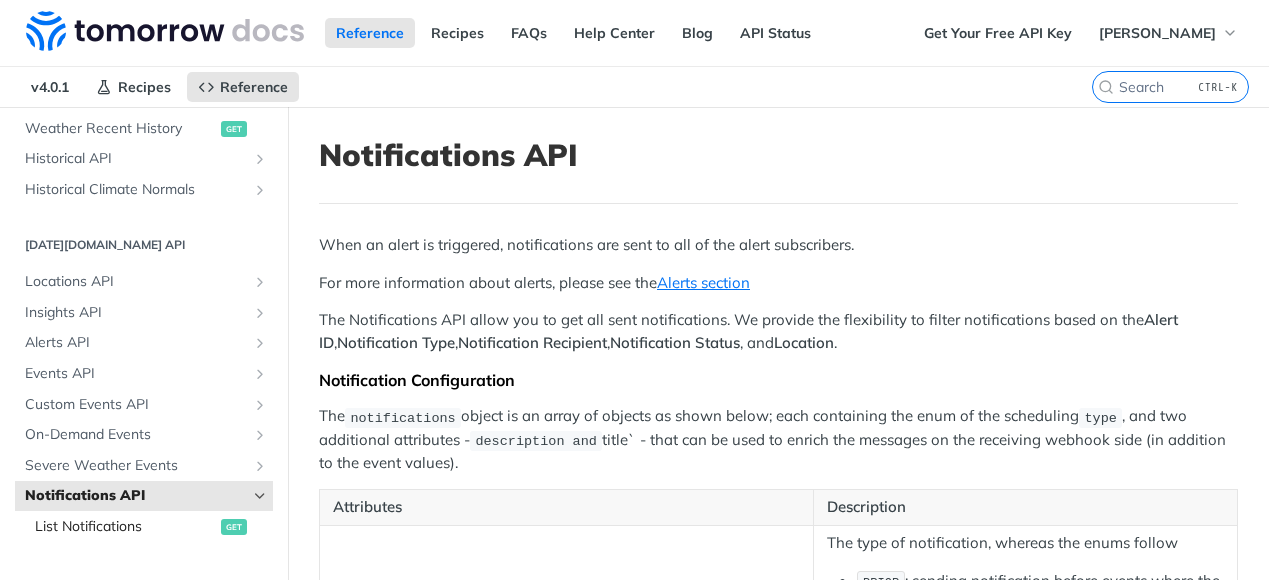 click on "List Notifications" at bounding box center (125, 527) 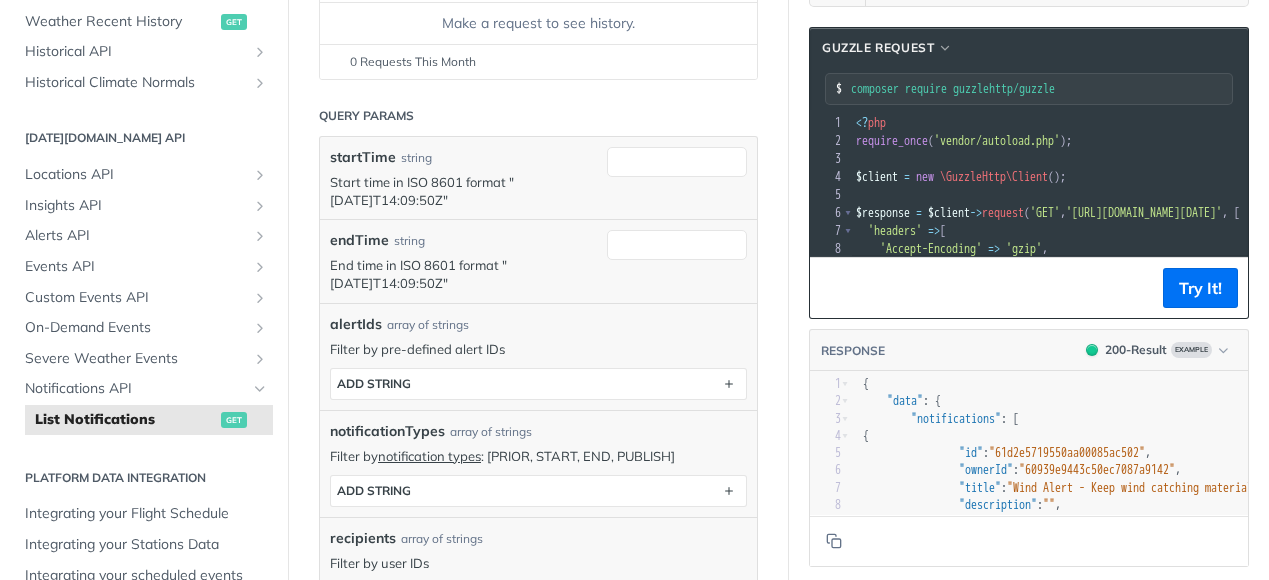 scroll, scrollTop: 414, scrollLeft: 0, axis: vertical 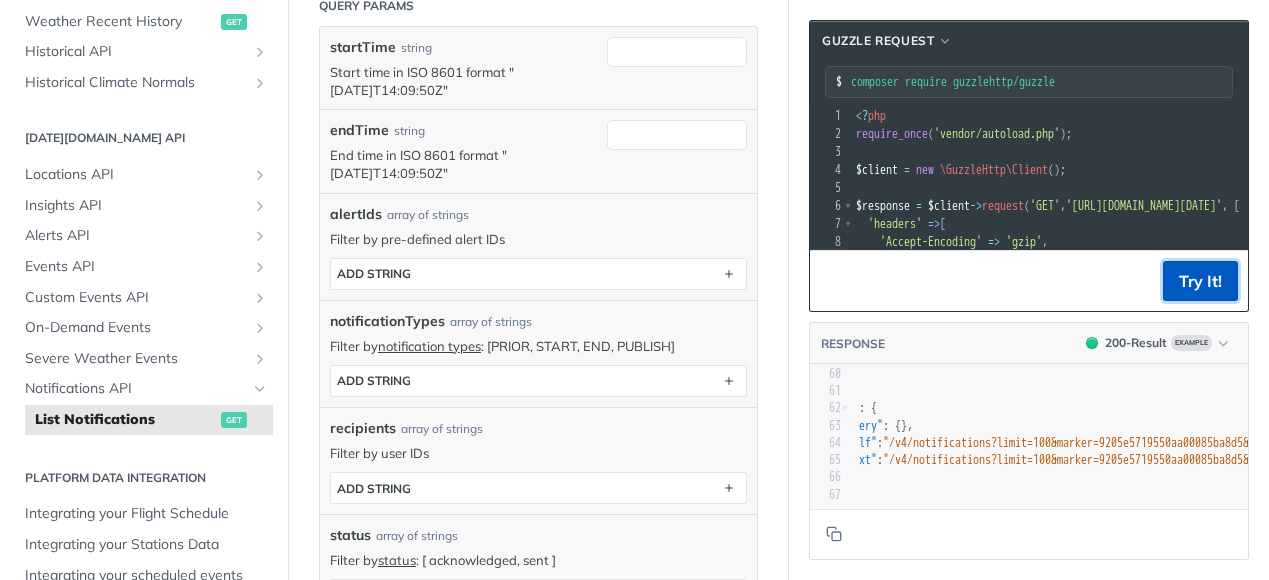 click on "Try It!" at bounding box center (1200, 281) 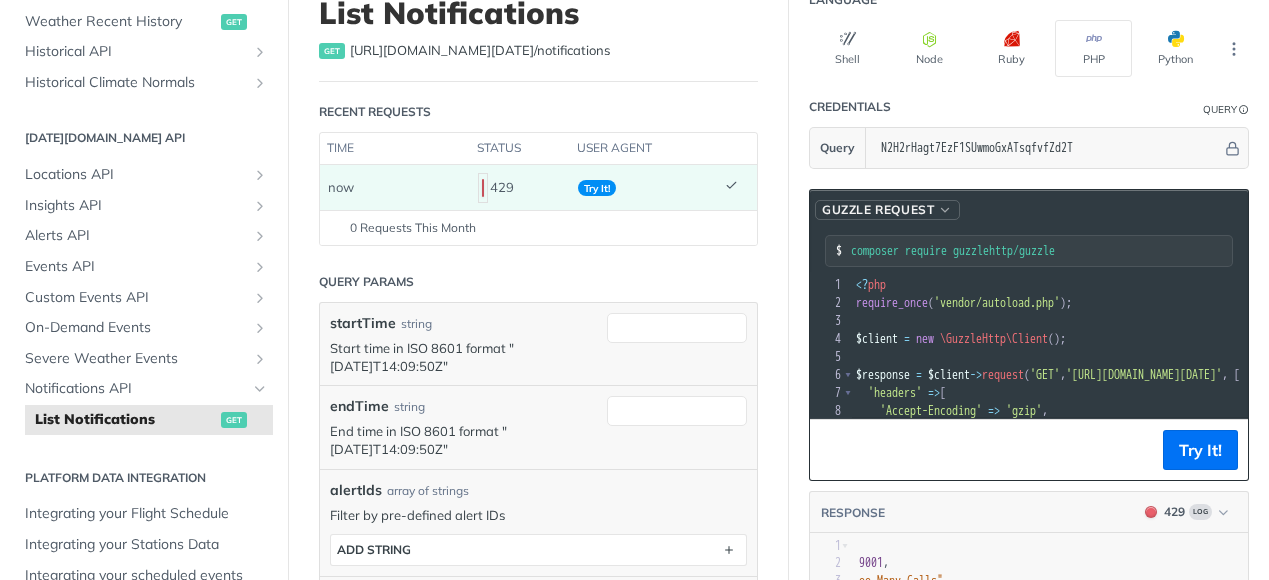click on "Guzzle Request" at bounding box center (878, 210) 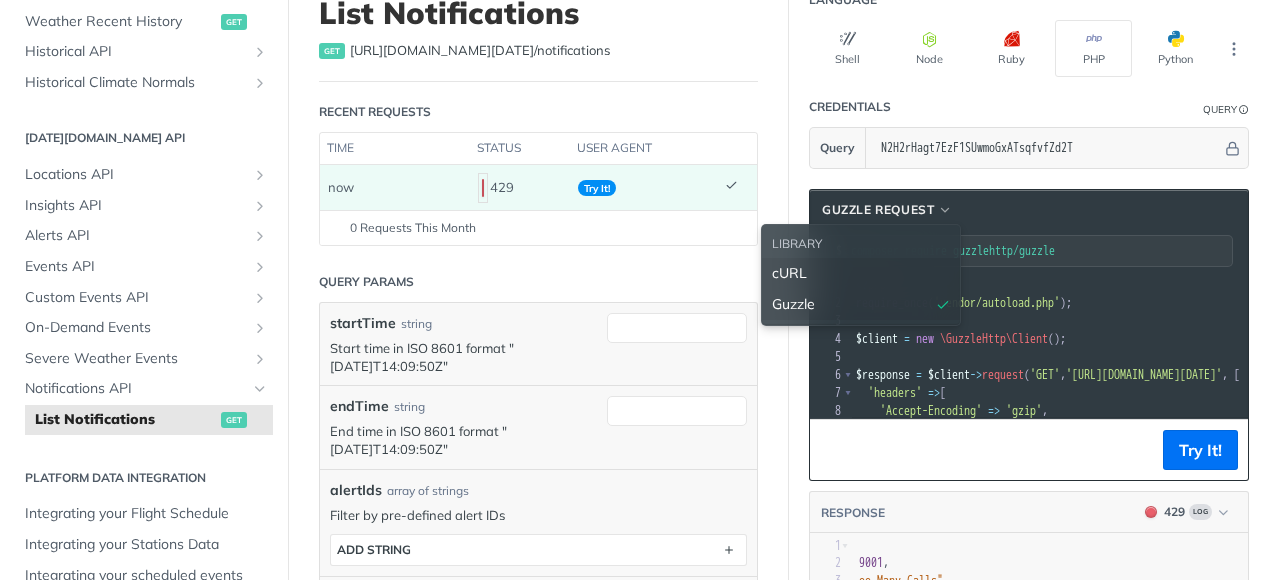 click on "cURL" at bounding box center [861, 273] 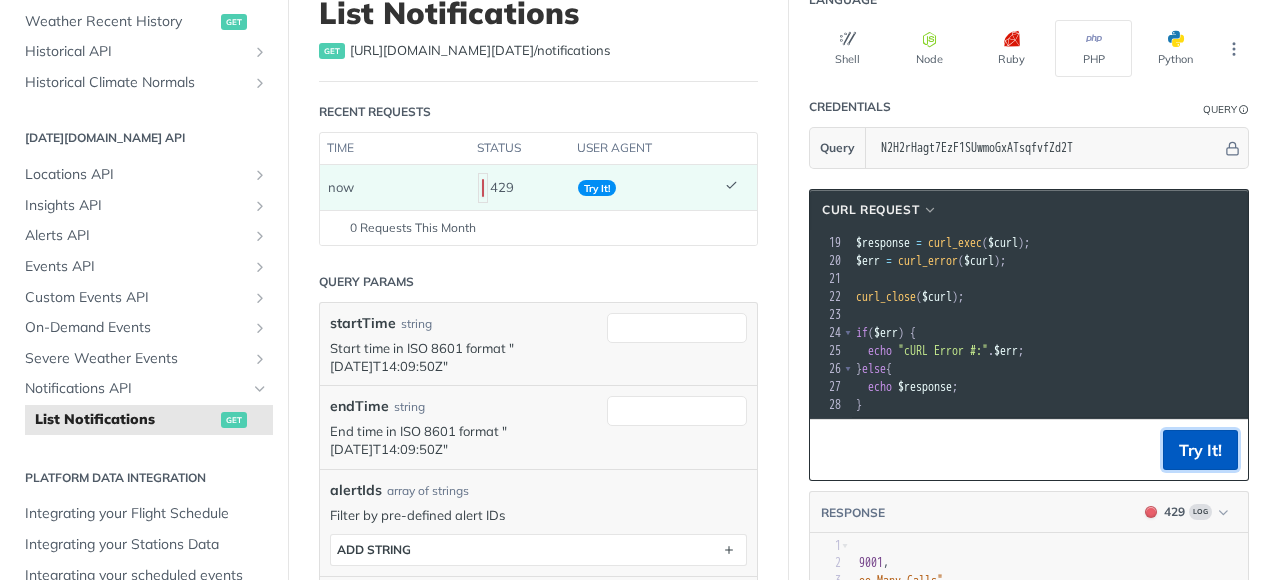 click on "Try It!" at bounding box center (1200, 450) 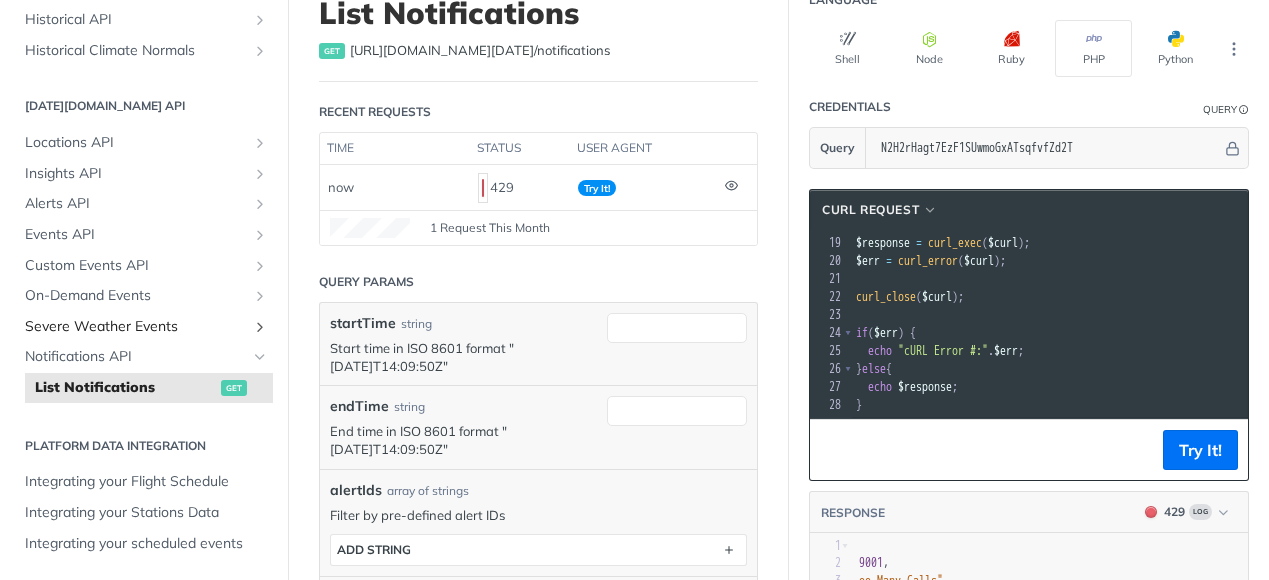 click on "Severe Weather Events" at bounding box center (144, 327) 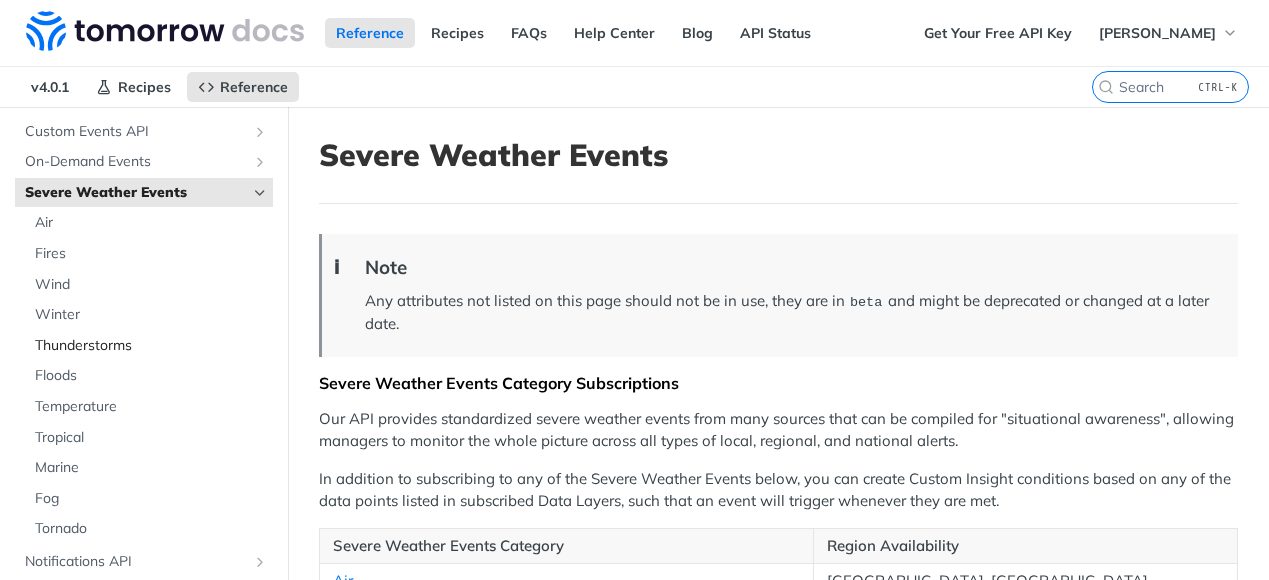 click on "Thunderstorms" at bounding box center (151, 346) 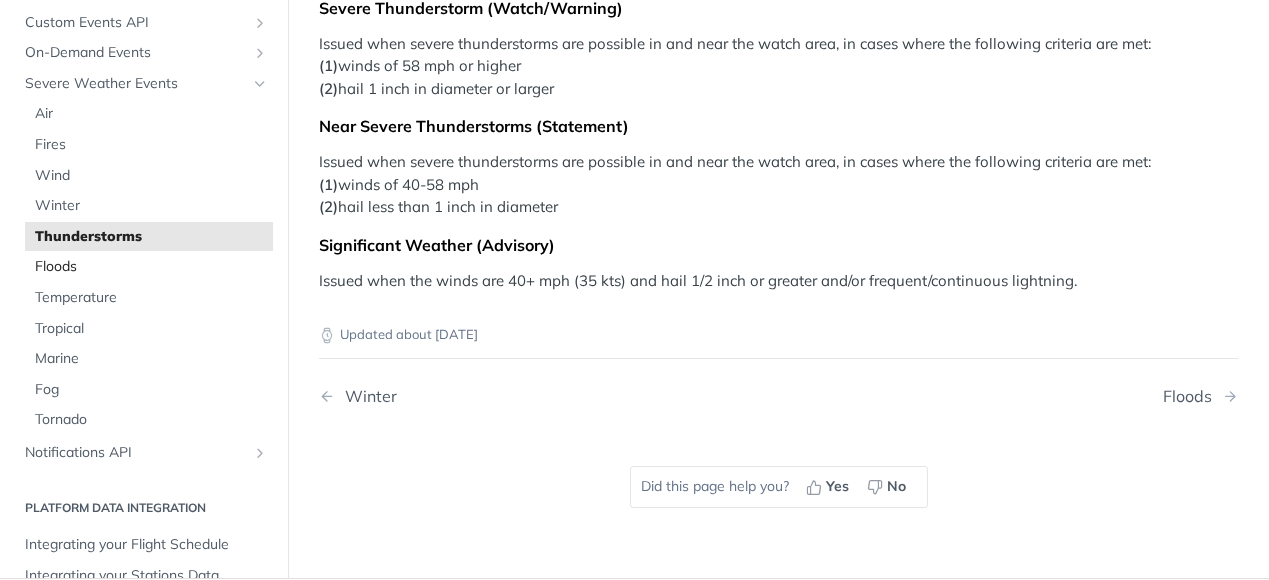 click on "Floods" at bounding box center (149, 267) 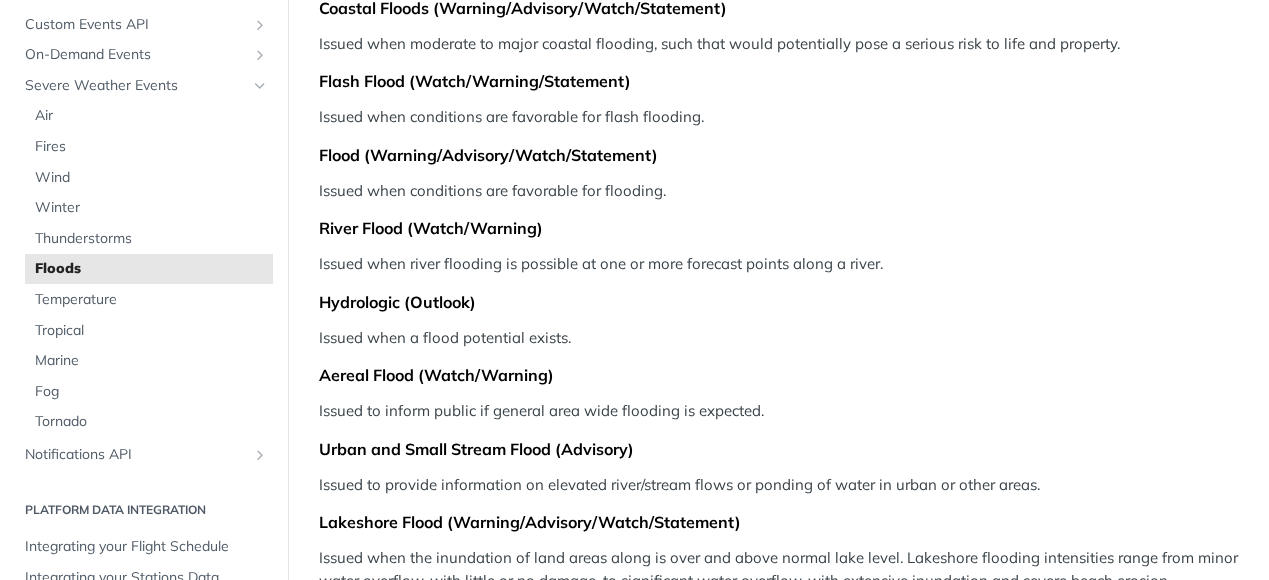 scroll, scrollTop: 414, scrollLeft: 0, axis: vertical 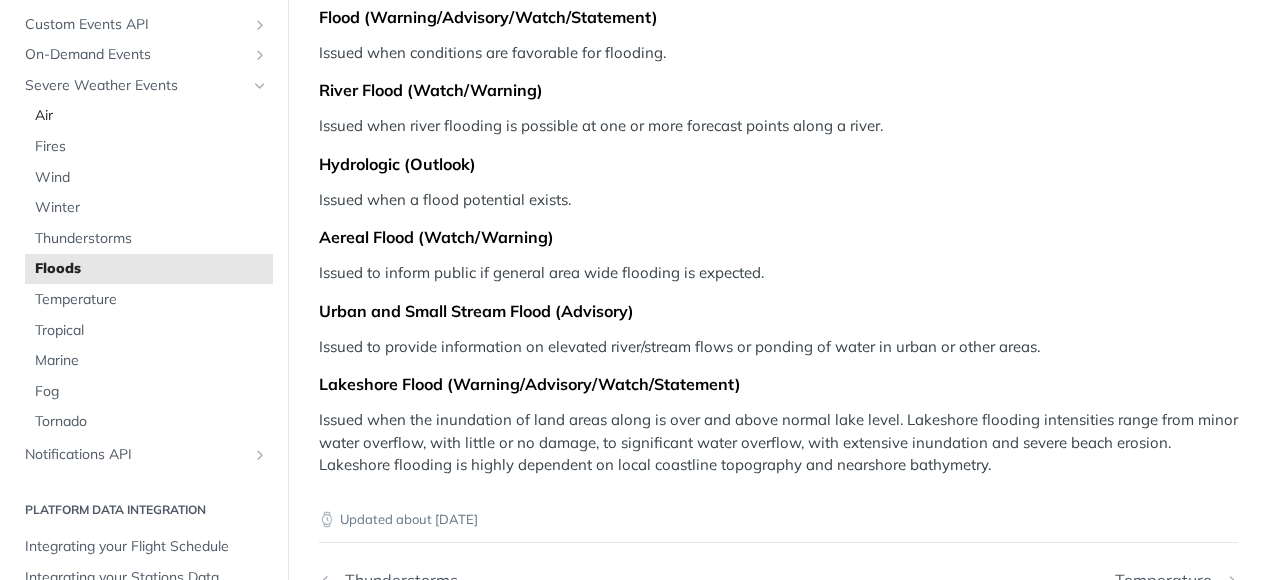 click on "Air" at bounding box center (151, 116) 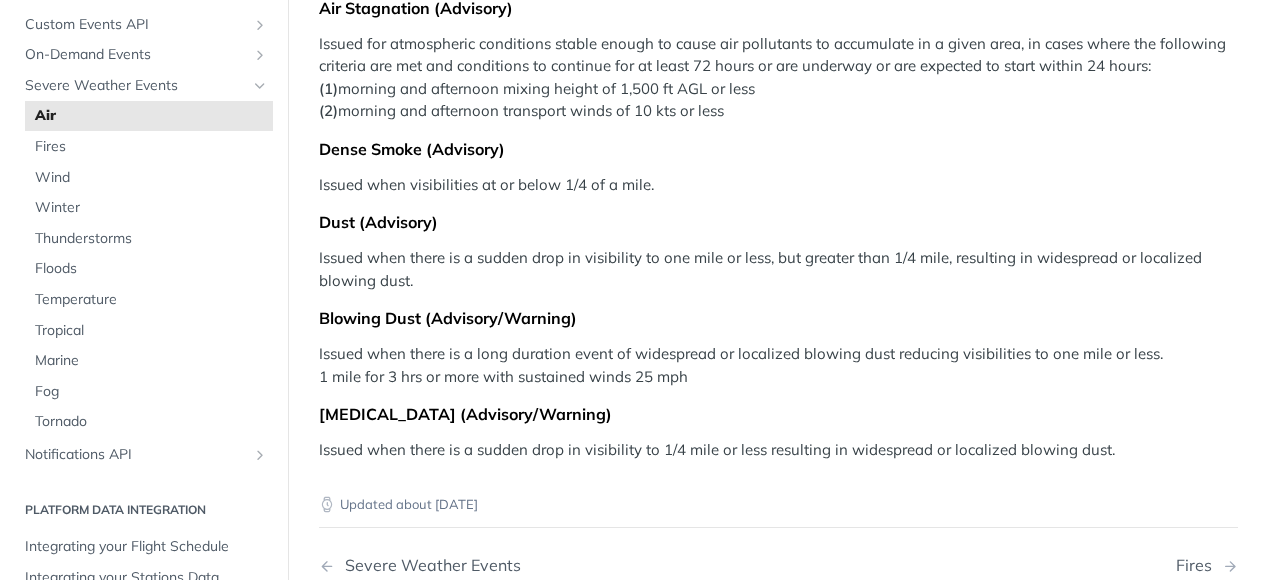 scroll, scrollTop: 414, scrollLeft: 0, axis: vertical 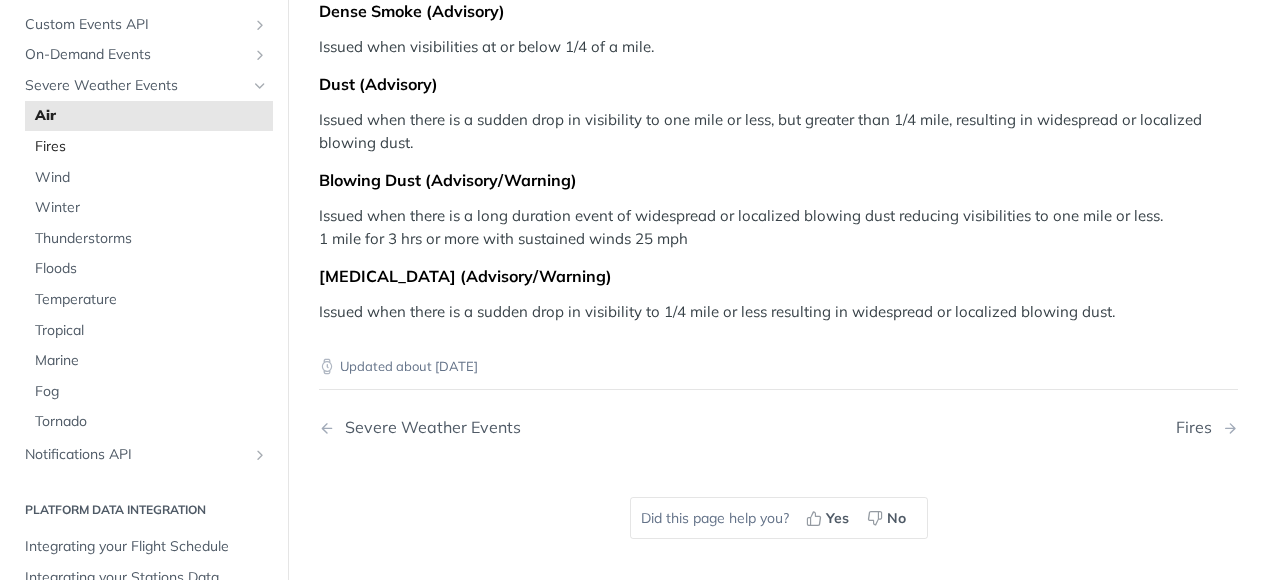 click on "Fires" at bounding box center [151, 147] 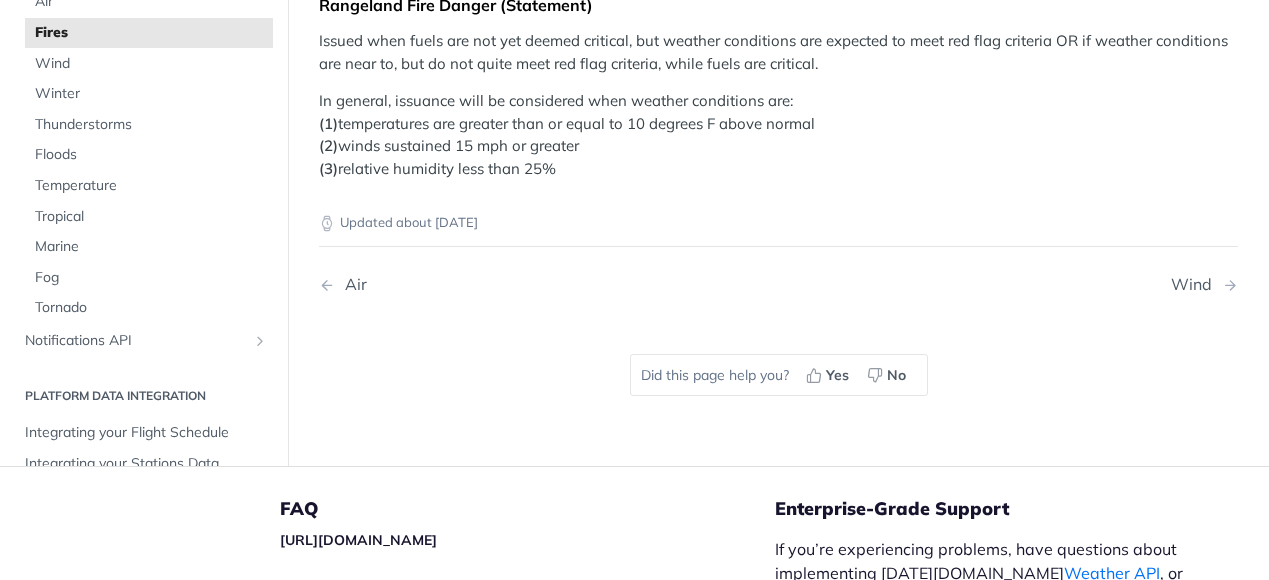 scroll, scrollTop: 828, scrollLeft: 0, axis: vertical 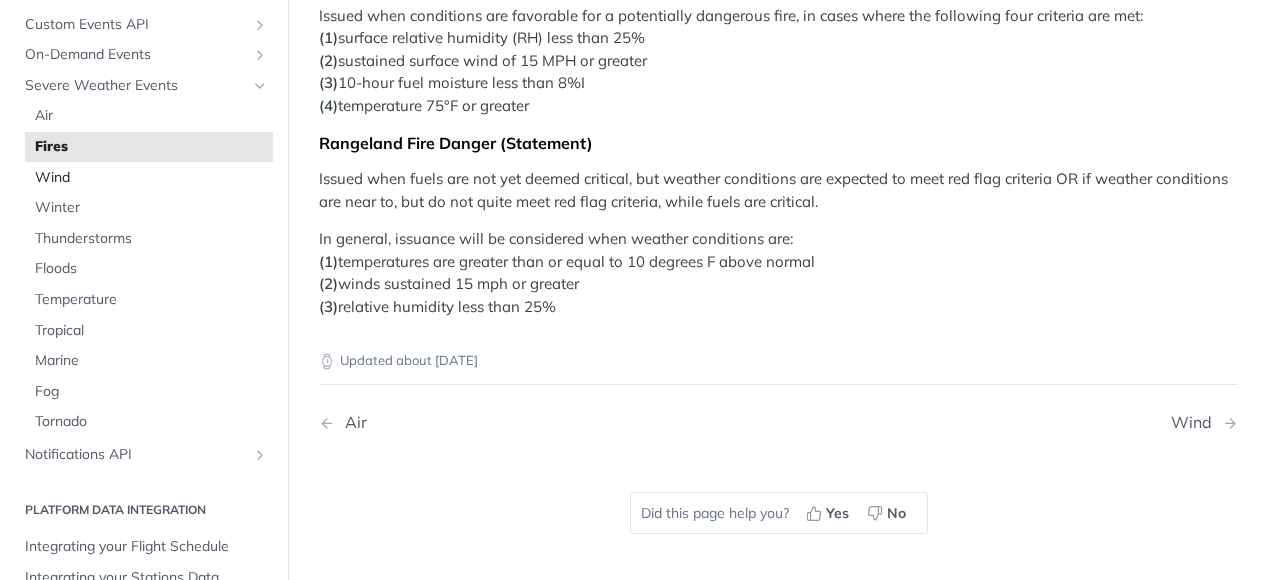 click on "Wind" at bounding box center (151, 178) 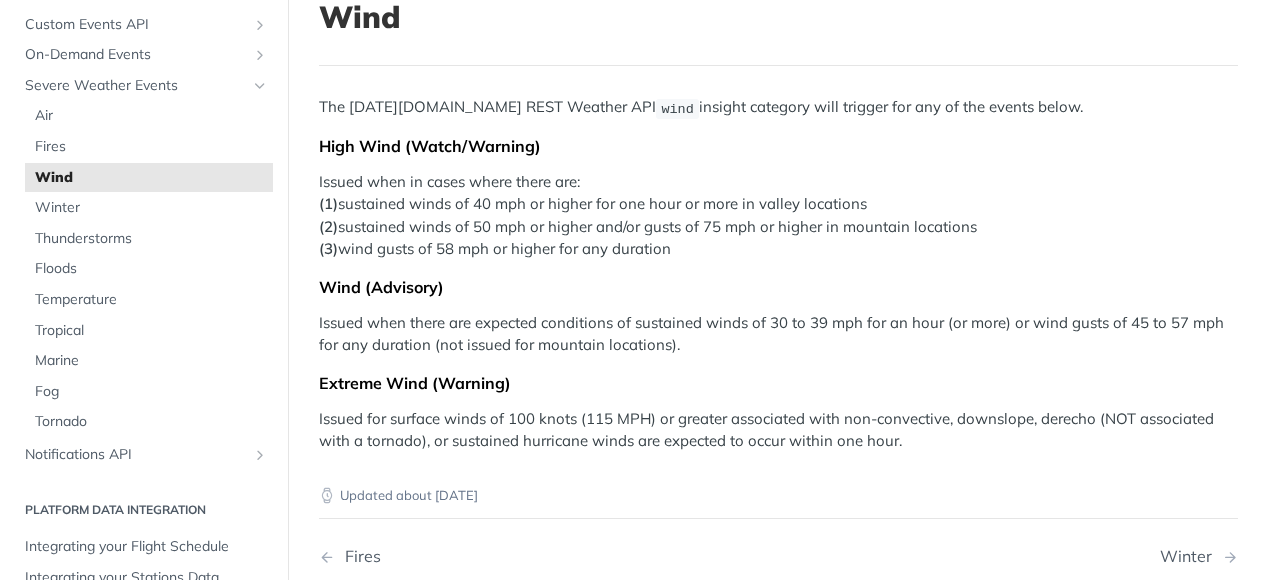 scroll, scrollTop: 276, scrollLeft: 0, axis: vertical 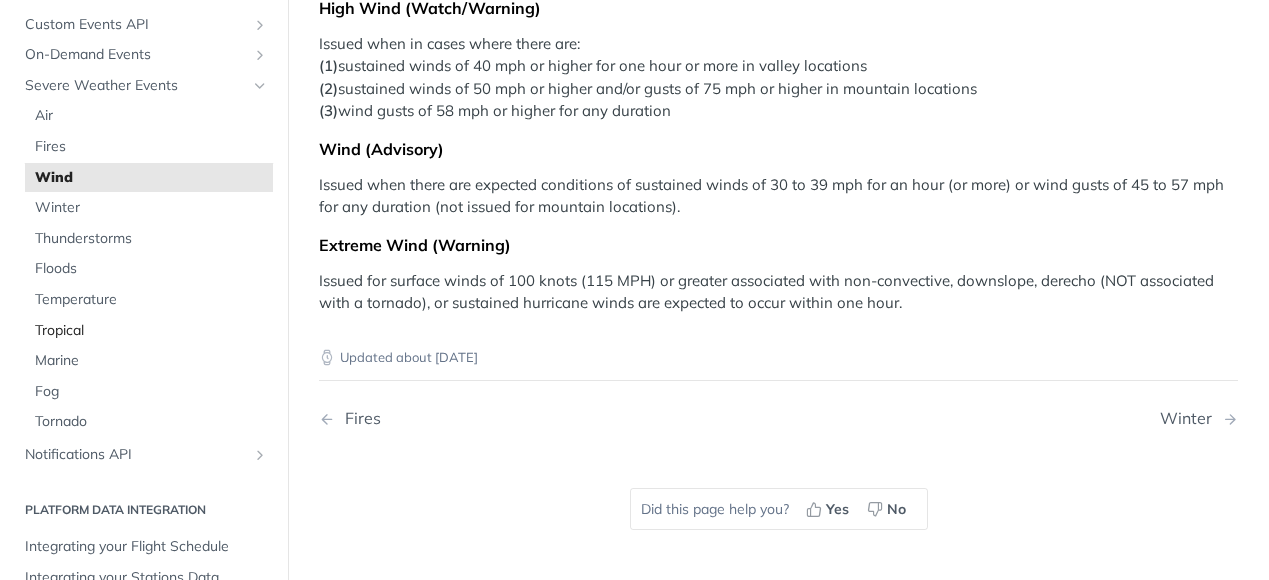 click on "Tropical" at bounding box center (151, 331) 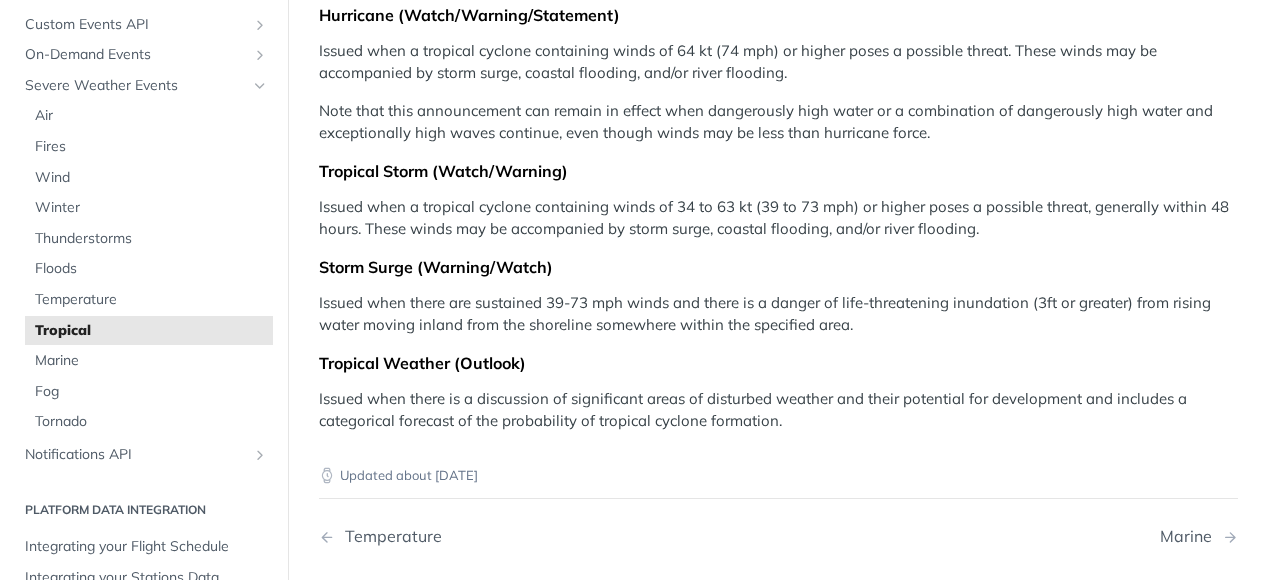 scroll, scrollTop: 276, scrollLeft: 0, axis: vertical 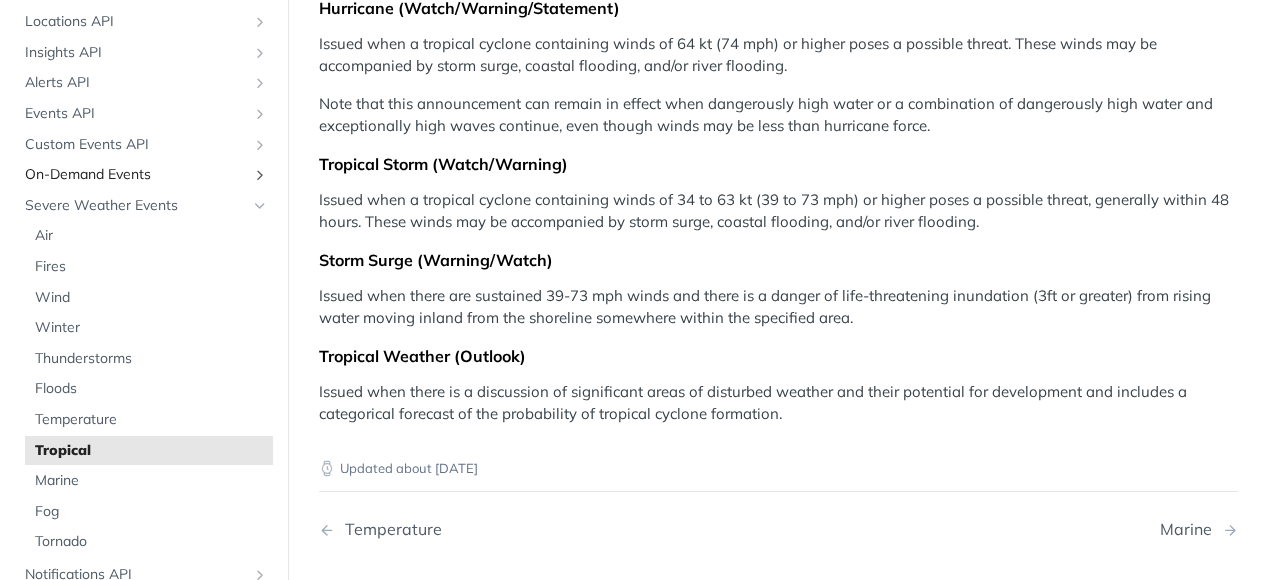 click on "On-Demand Events" at bounding box center [136, 175] 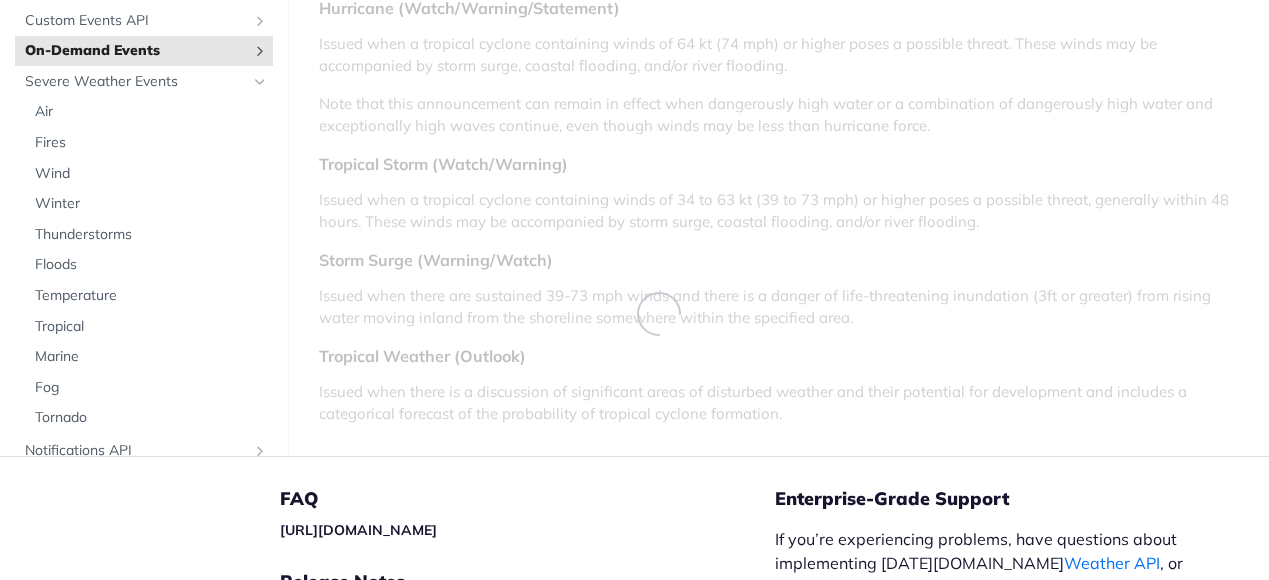 scroll, scrollTop: 138, scrollLeft: 0, axis: vertical 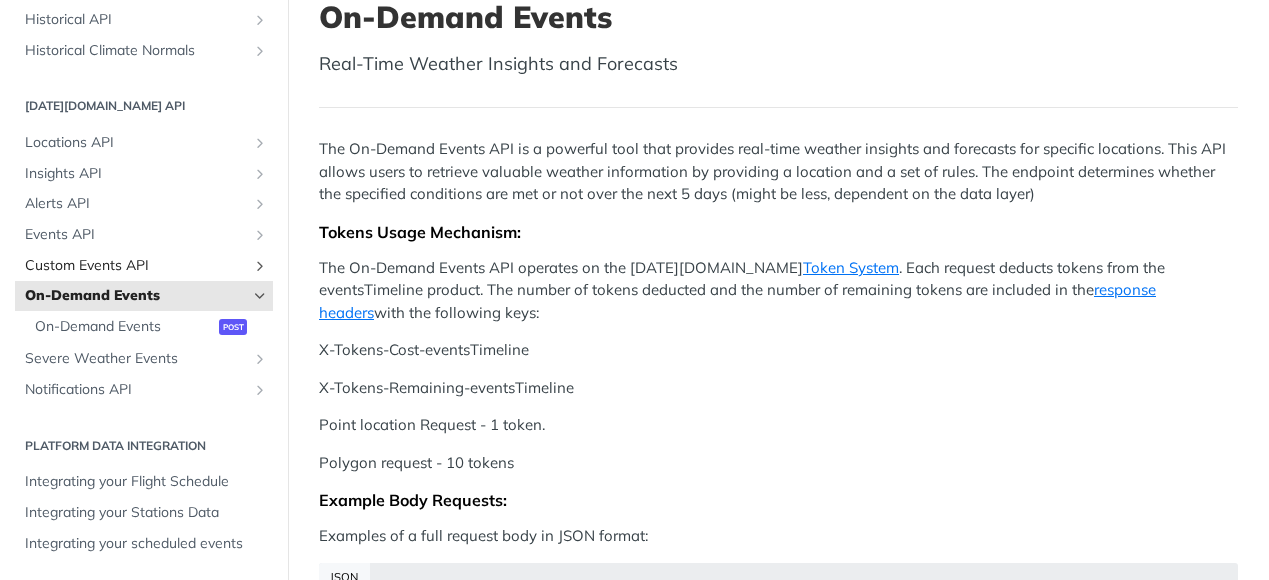 click on "Custom Events API" at bounding box center (136, 266) 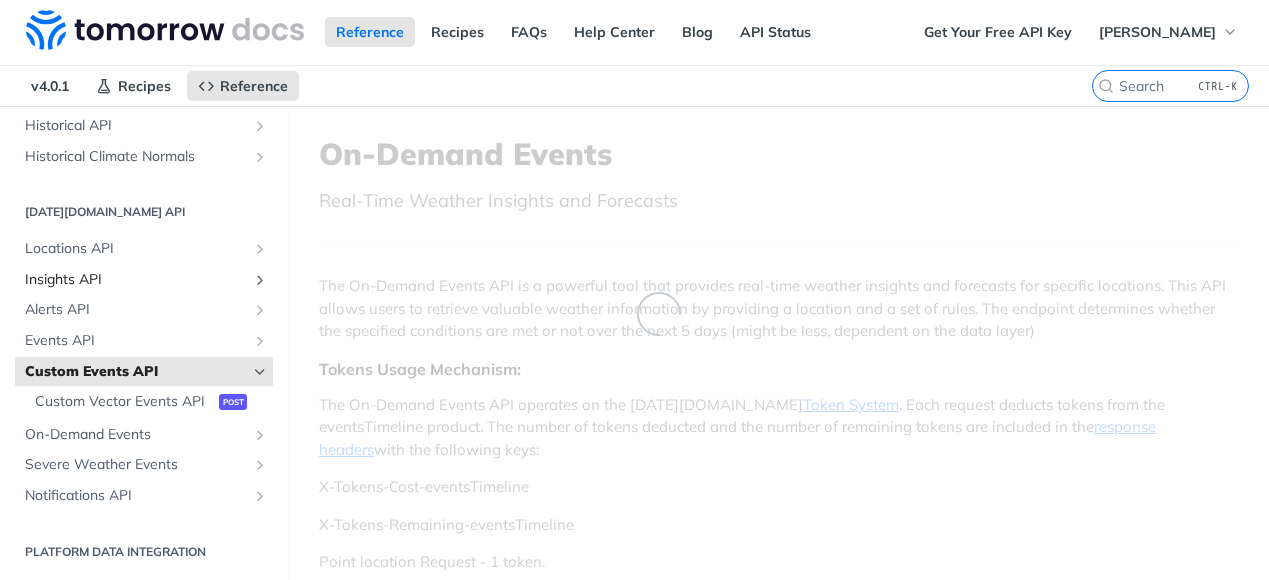 scroll, scrollTop: 0, scrollLeft: 0, axis: both 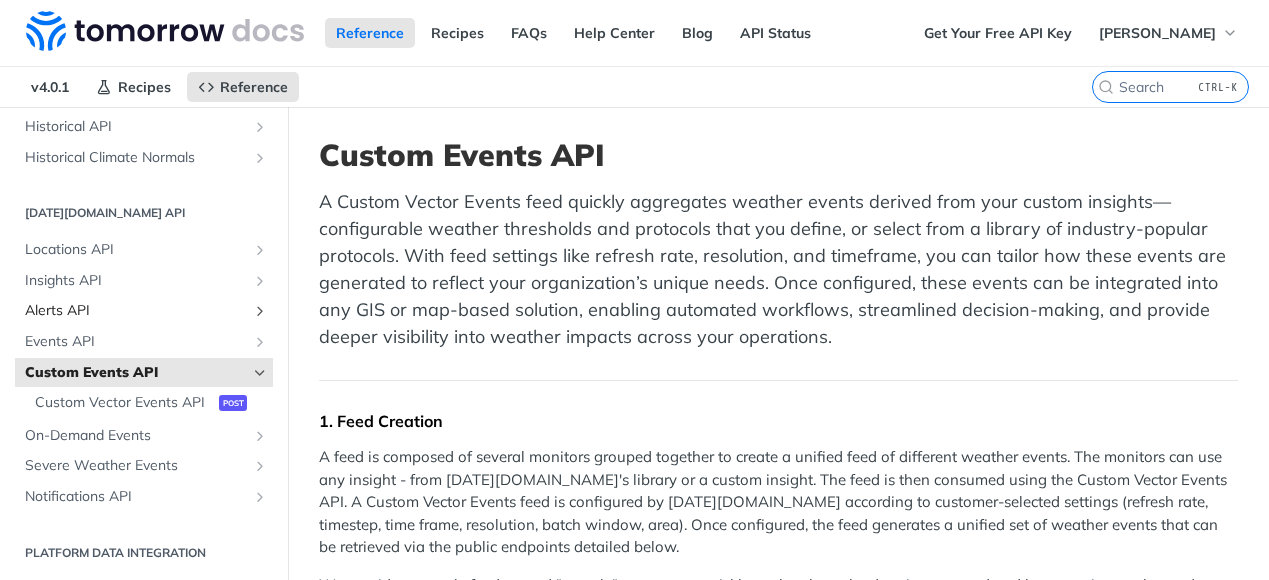 click on "Alerts API" at bounding box center [136, 311] 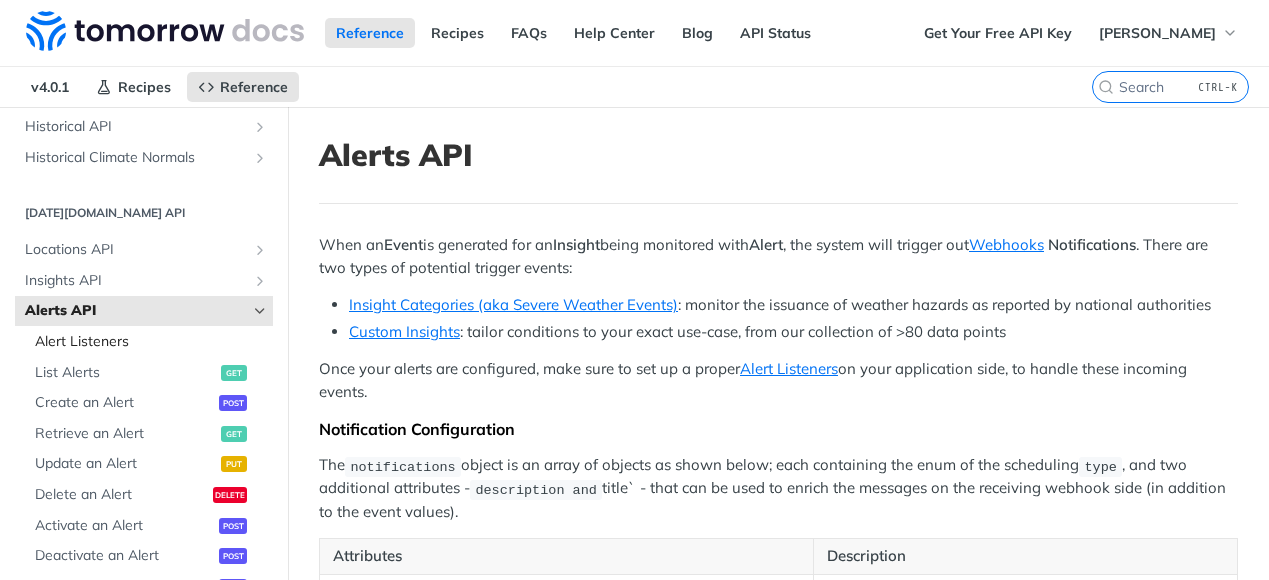 scroll, scrollTop: 901, scrollLeft: 0, axis: vertical 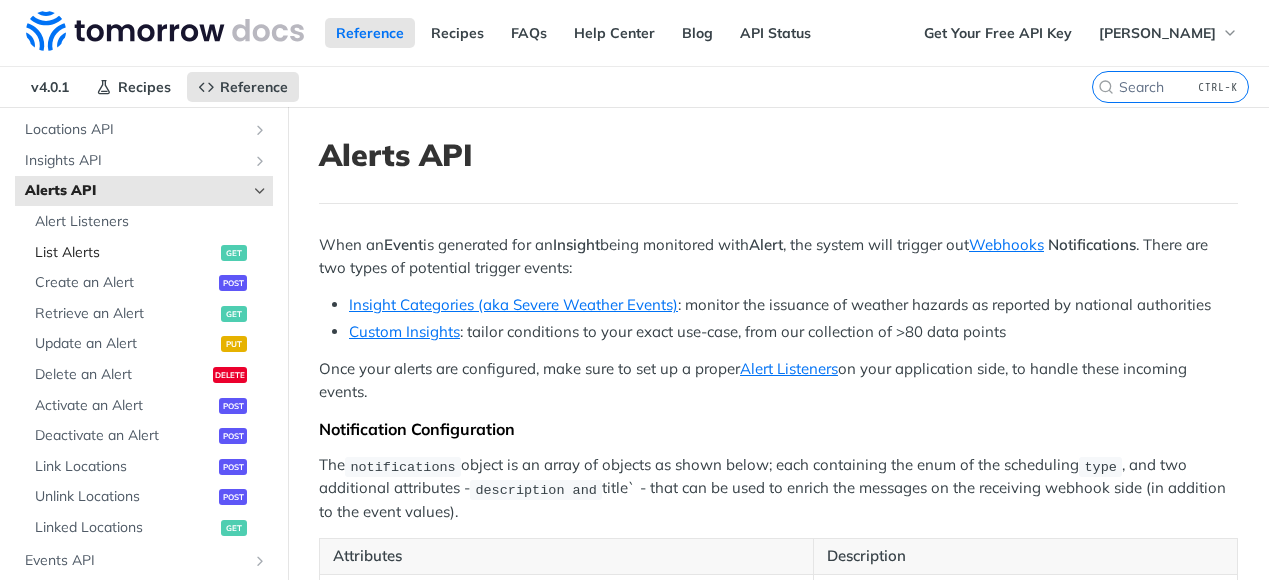 click on "List Alerts" at bounding box center [125, 253] 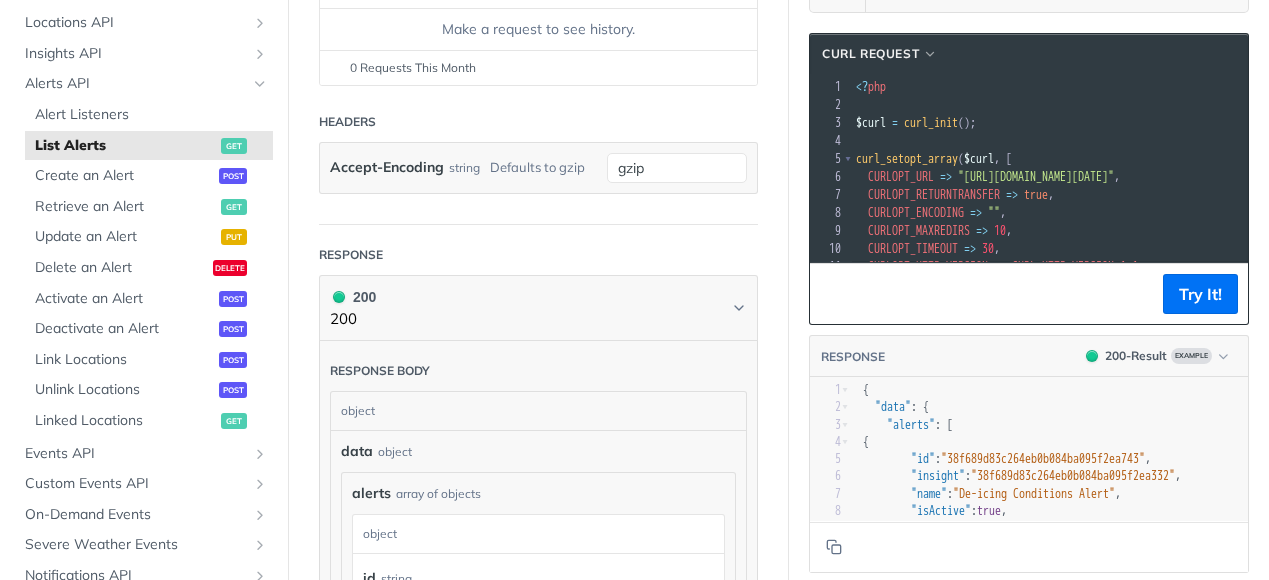 scroll, scrollTop: 414, scrollLeft: 0, axis: vertical 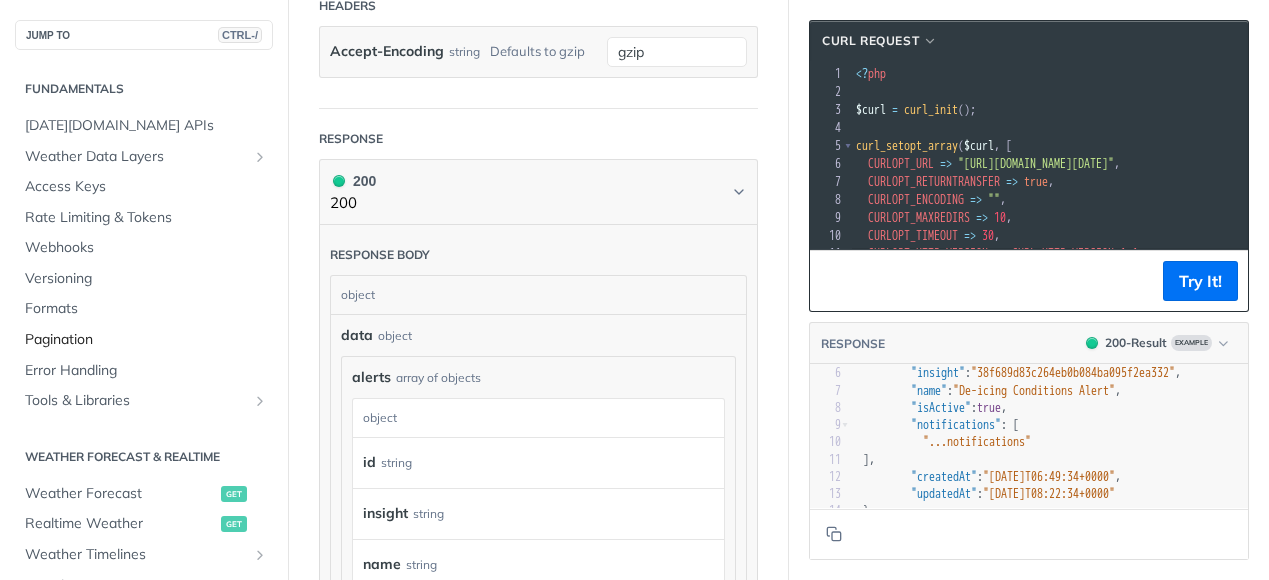 click on "Pagination" at bounding box center (146, 340) 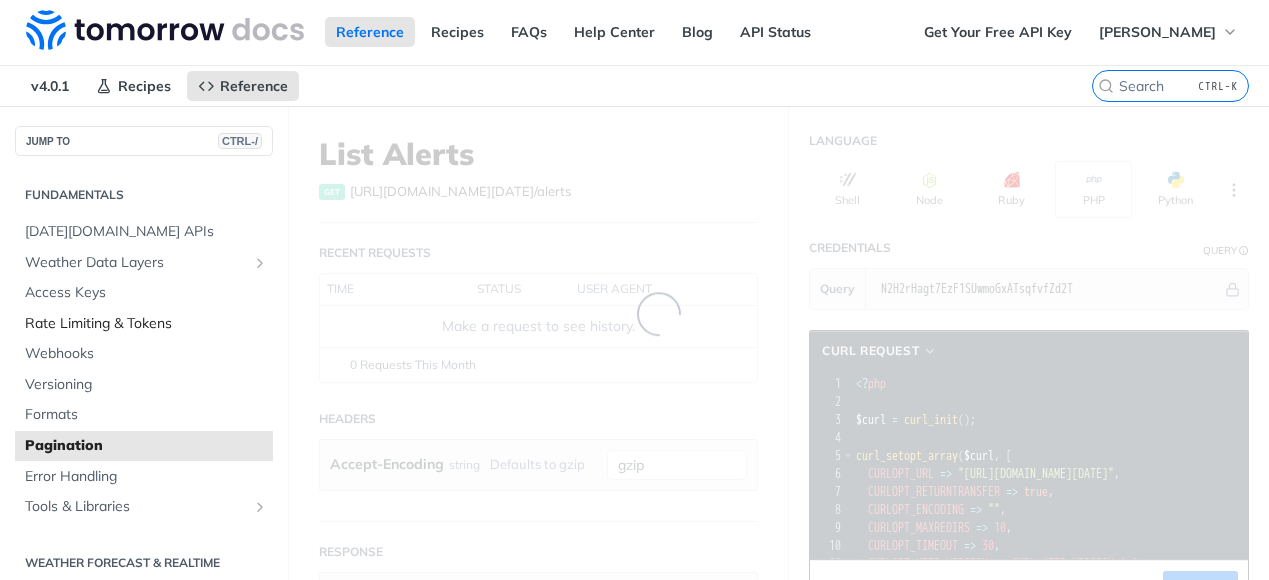 scroll, scrollTop: 0, scrollLeft: 0, axis: both 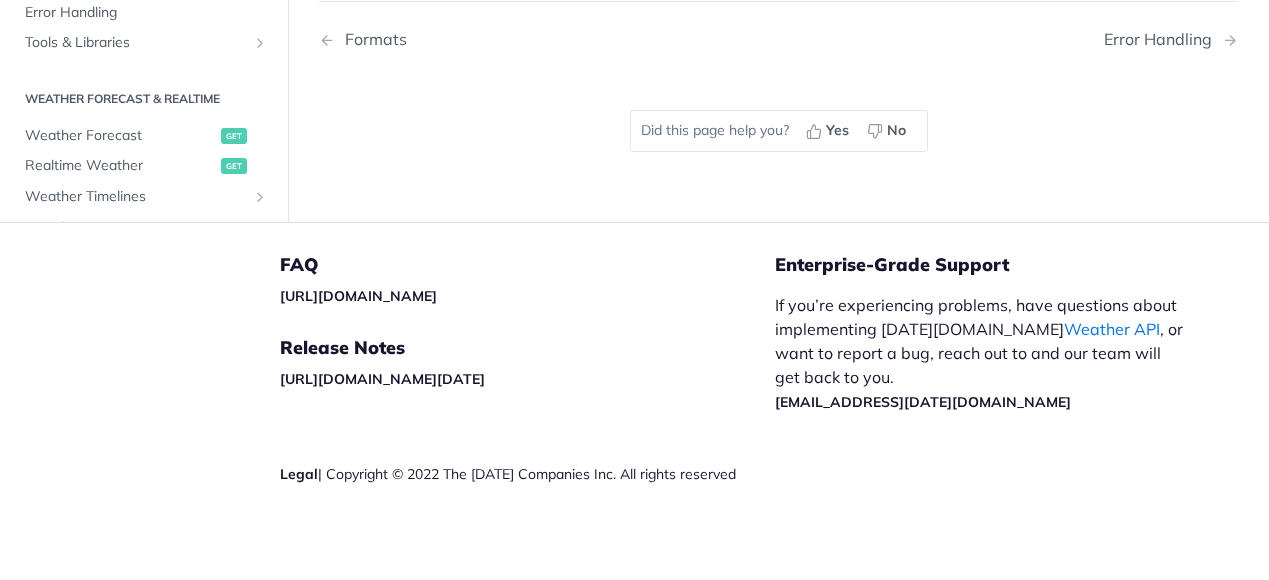 click on "Versioning" at bounding box center (144, -80) 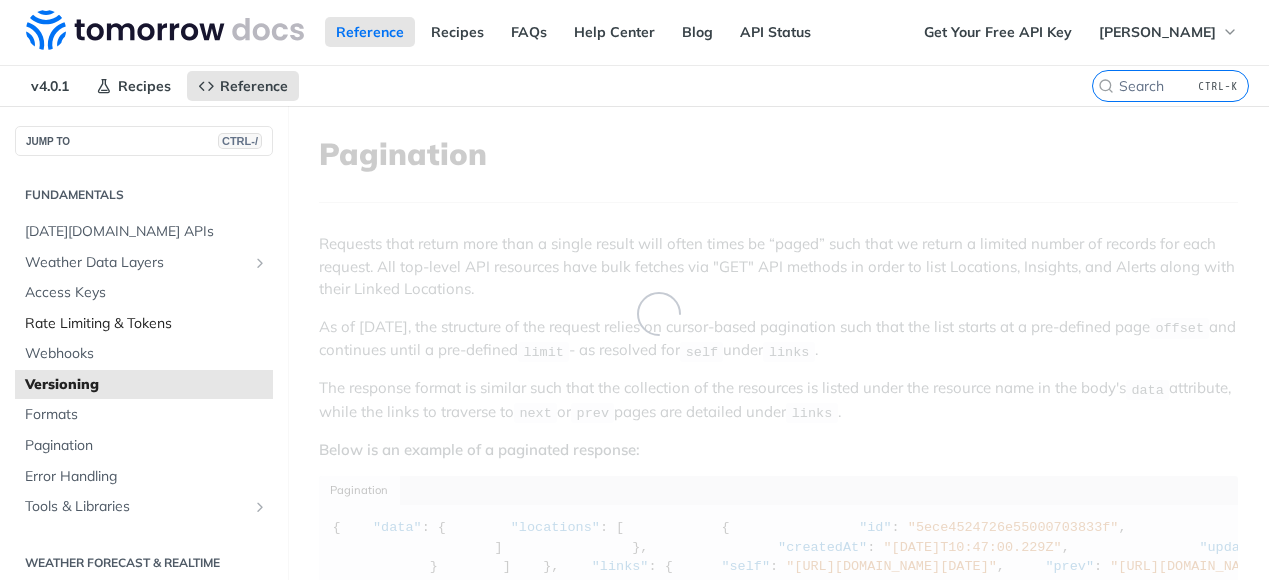 scroll, scrollTop: 0, scrollLeft: 0, axis: both 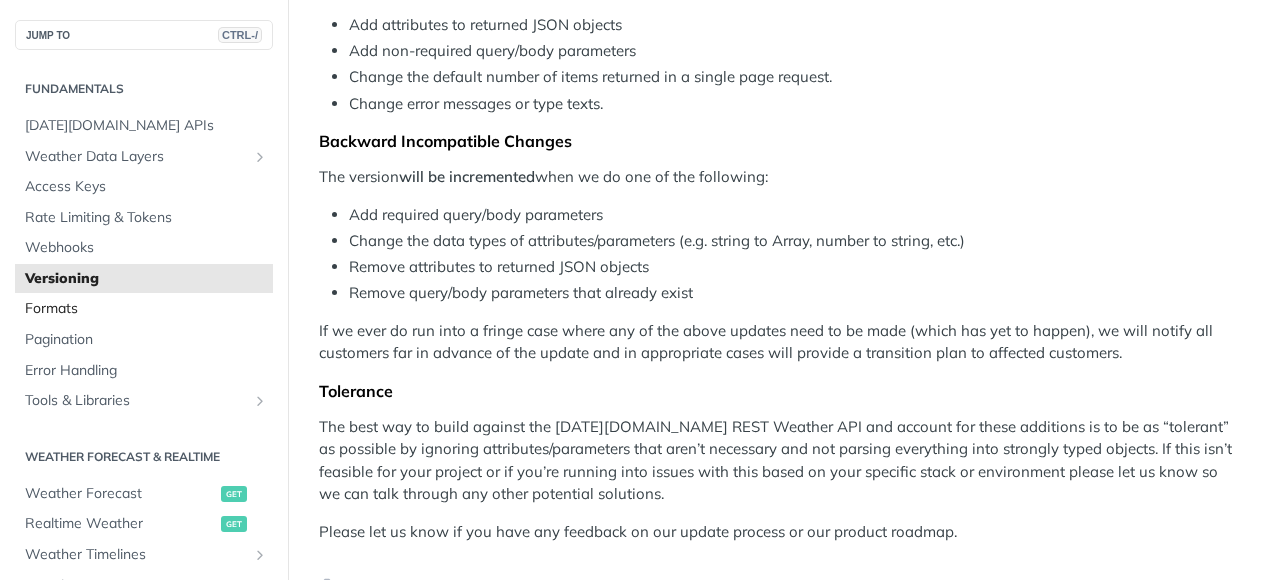 click on "Formats" at bounding box center (144, 309) 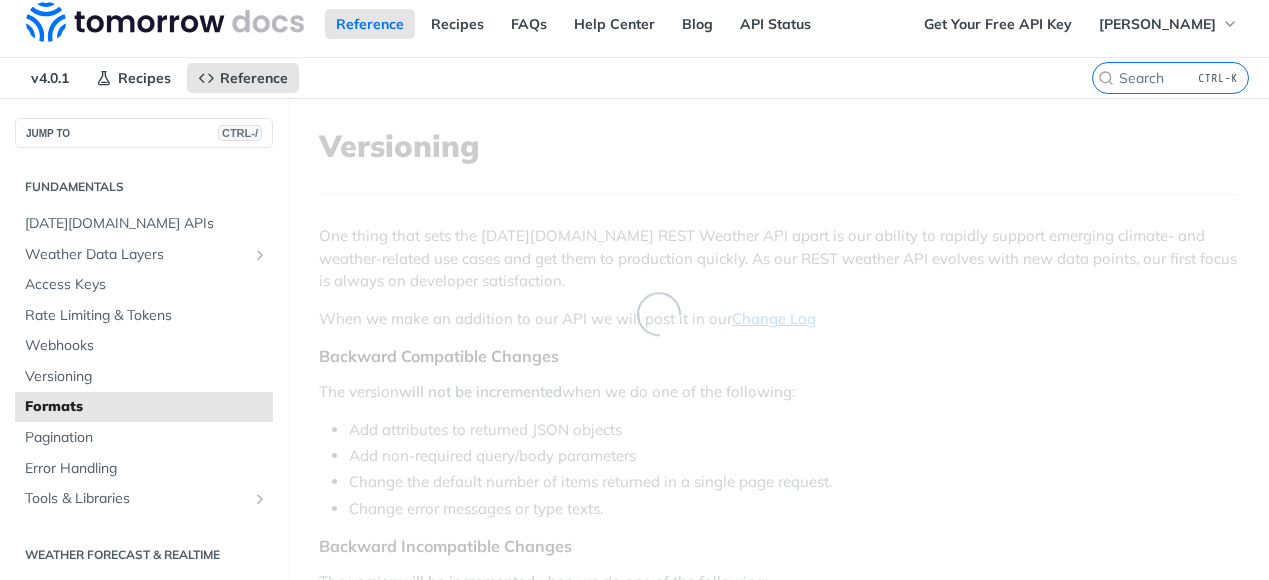 scroll, scrollTop: 2, scrollLeft: 0, axis: vertical 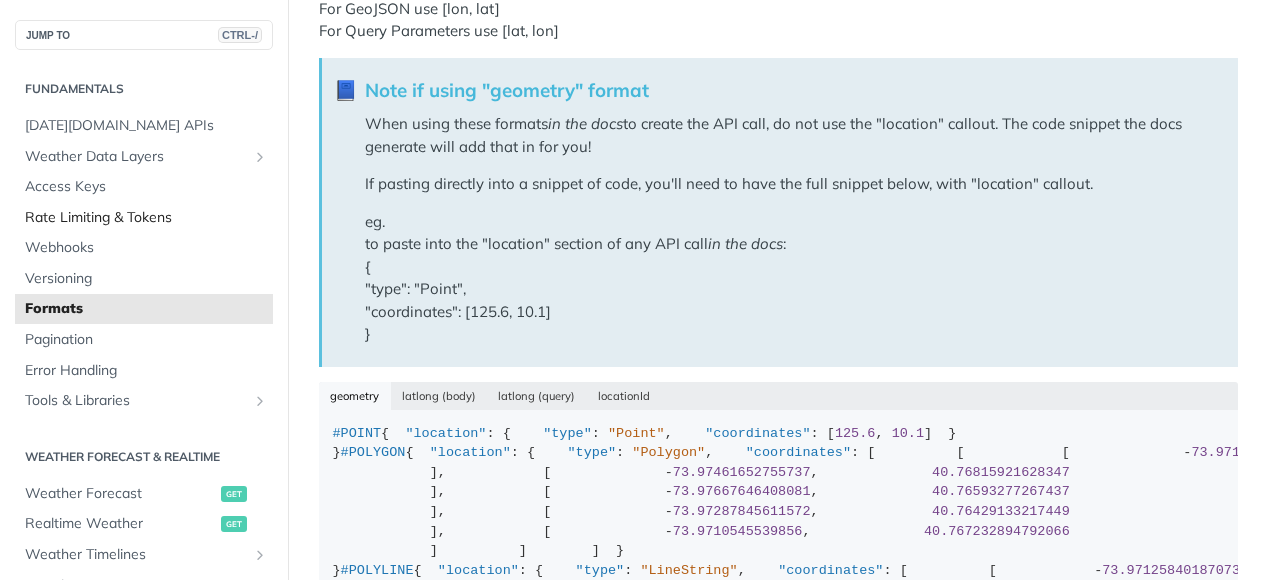 click on "Rate Limiting & Tokens" at bounding box center [144, 218] 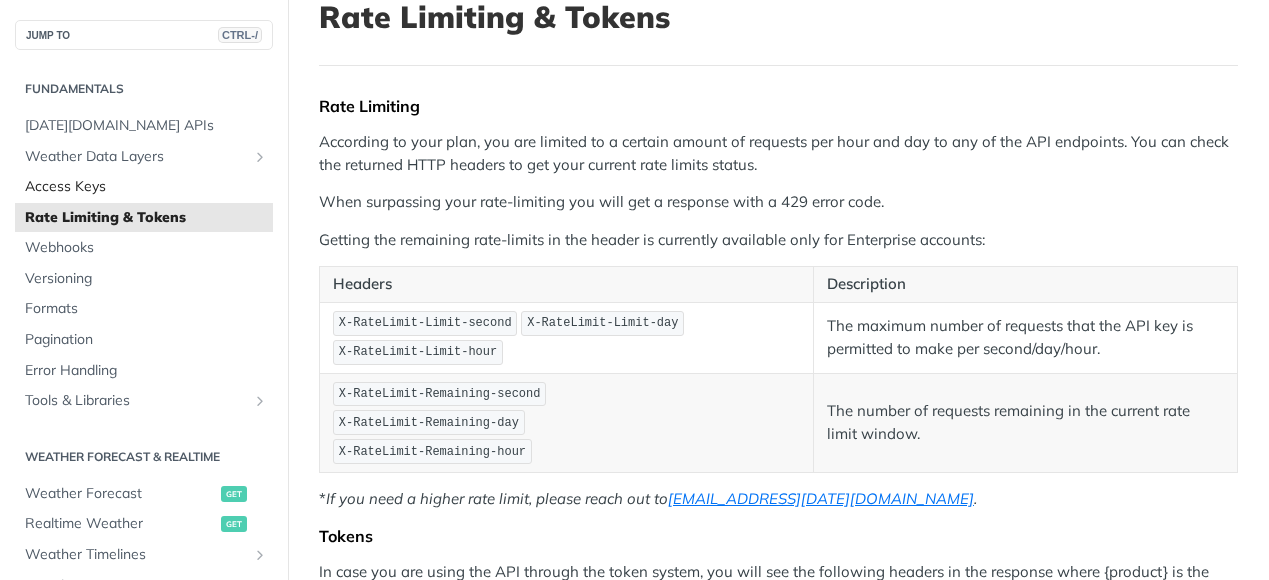 click on "Access Keys" at bounding box center [146, 187] 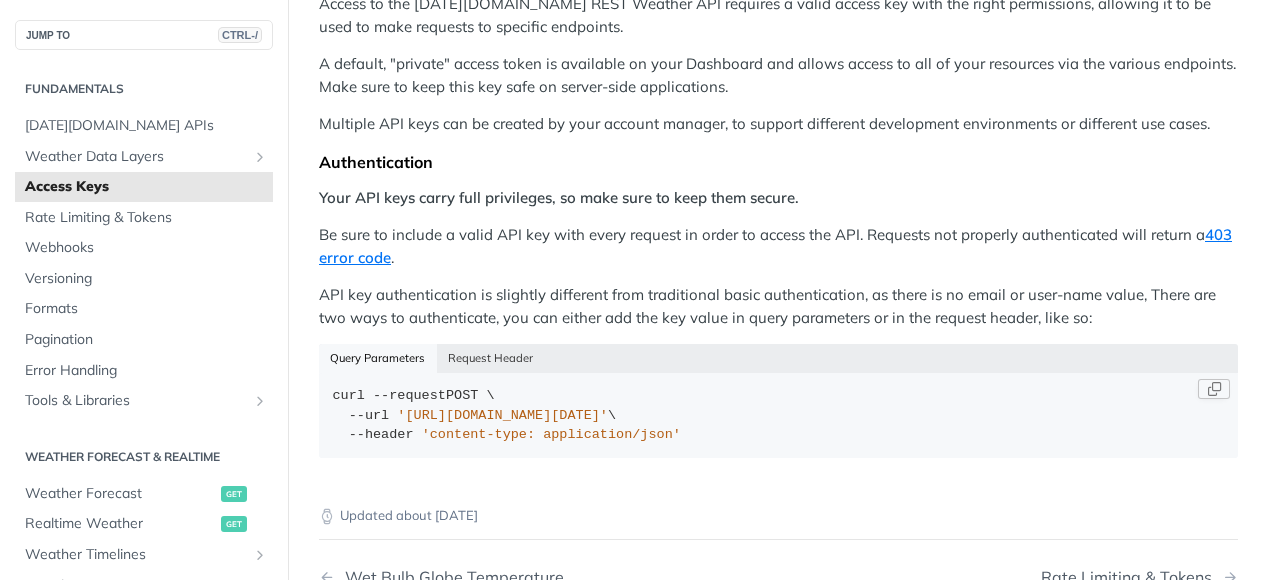 scroll, scrollTop: 414, scrollLeft: 0, axis: vertical 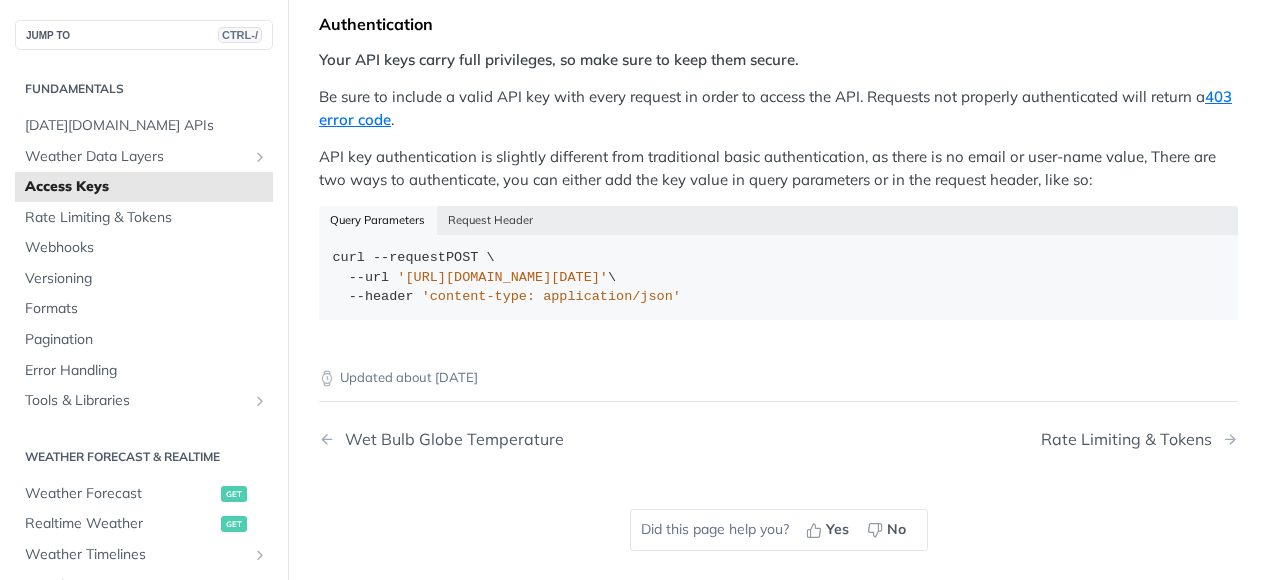 click on "Query Parameters Request Header" at bounding box center [778, 220] 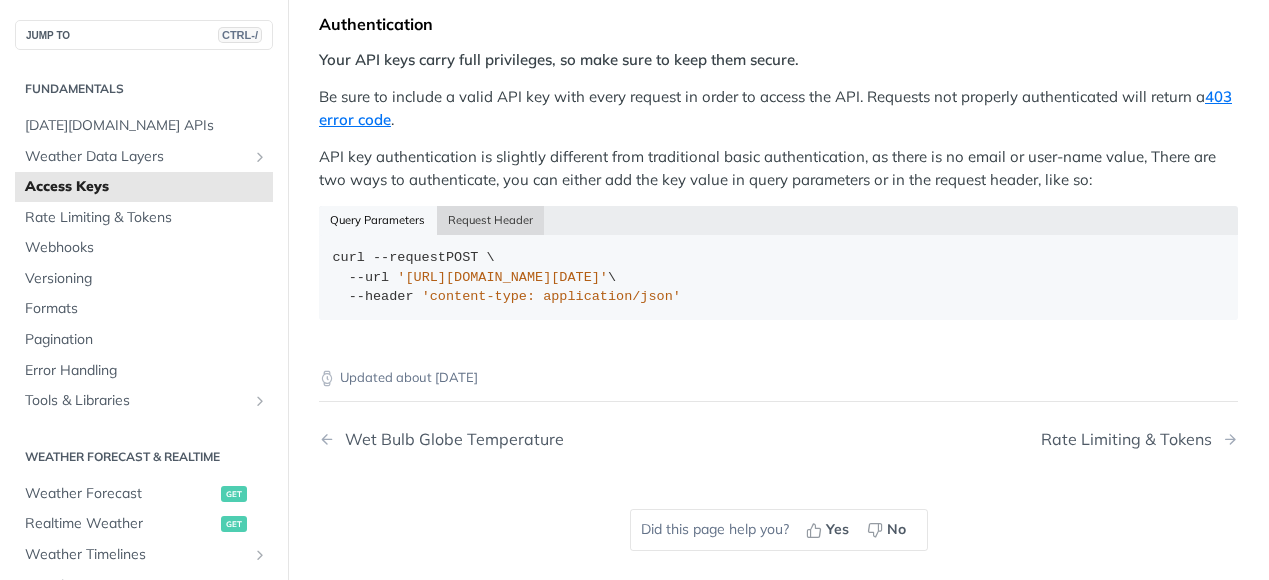 click on "Request Header" at bounding box center (491, 220) 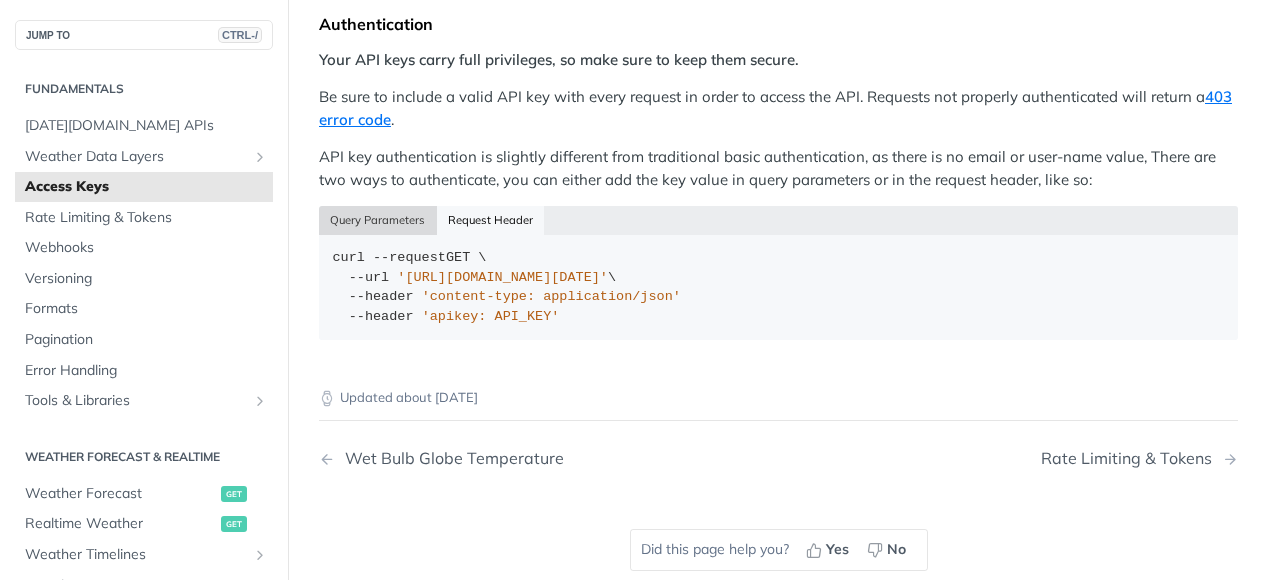 click on "Query Parameters" at bounding box center [378, 220] 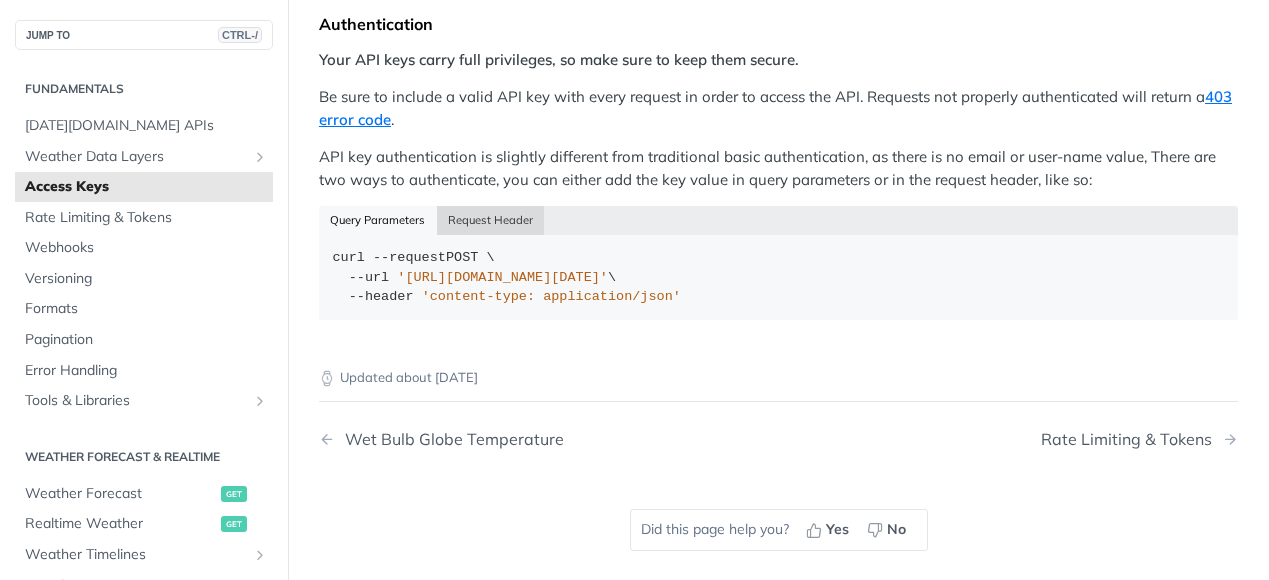 click on "Request Header" at bounding box center [491, 220] 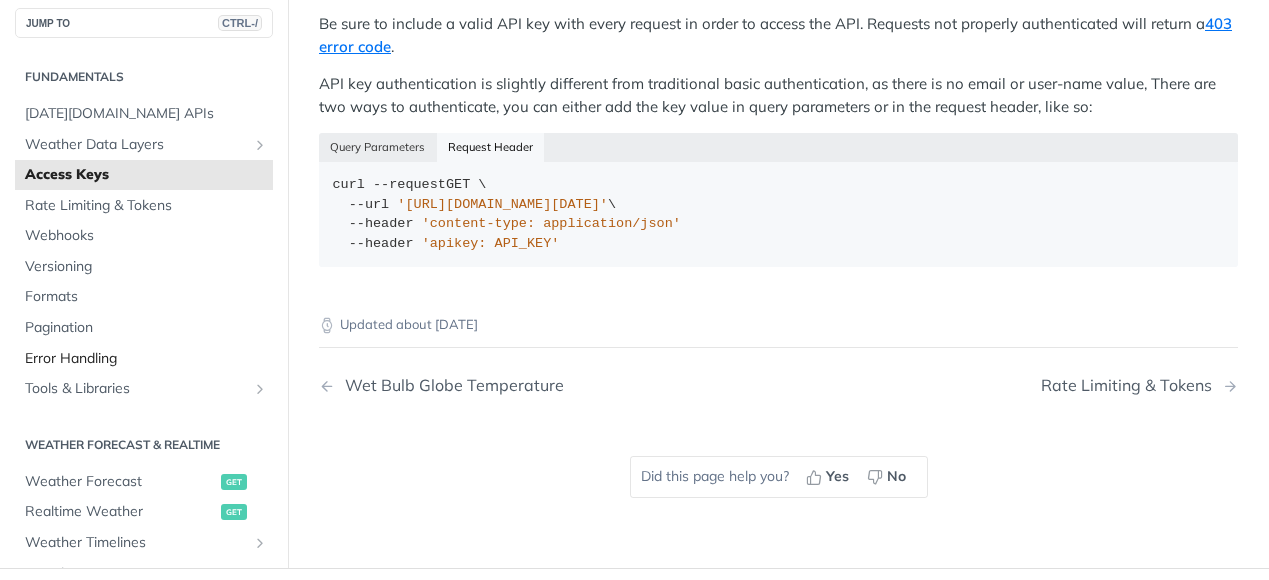 scroll, scrollTop: 414, scrollLeft: 0, axis: vertical 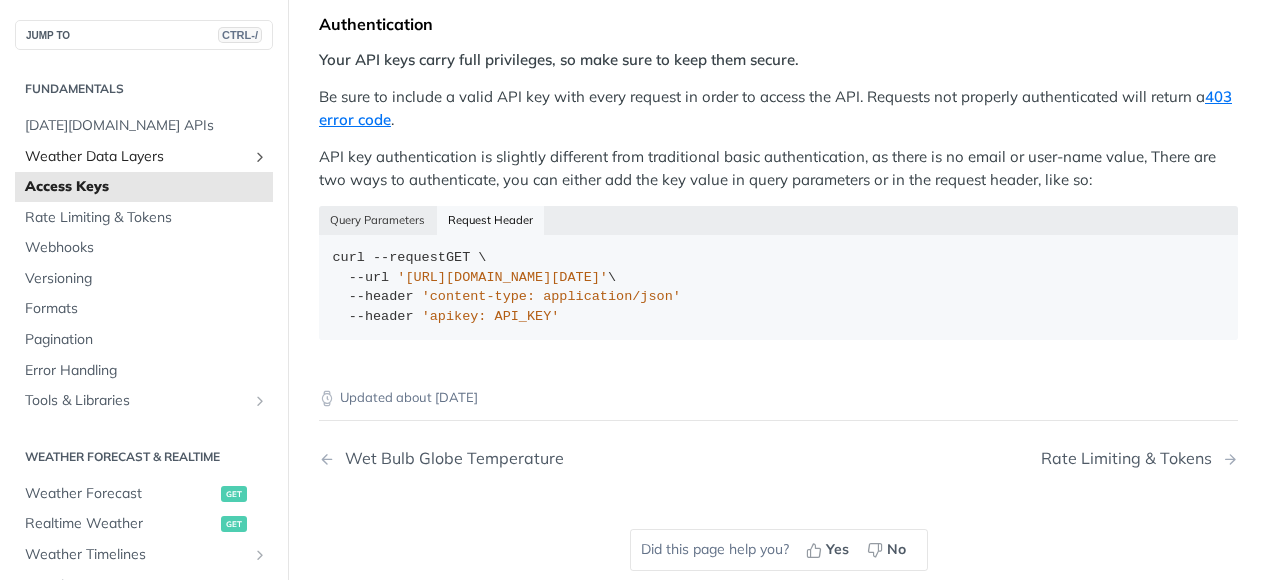 click on "Weather Data Layers" at bounding box center (136, 157) 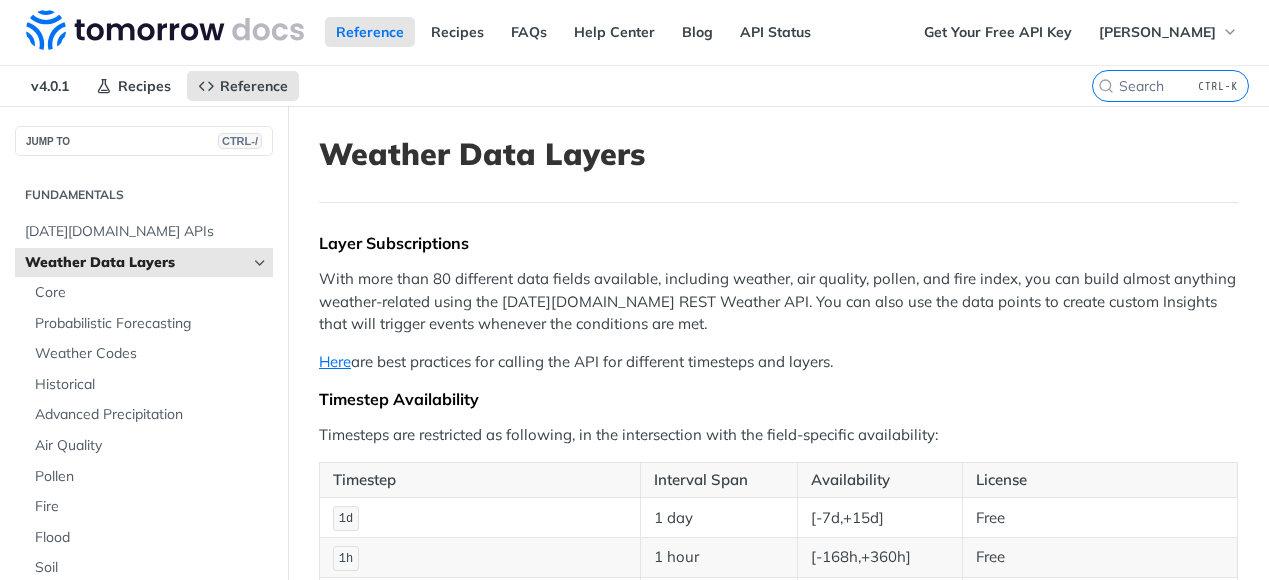 scroll, scrollTop: 0, scrollLeft: 0, axis: both 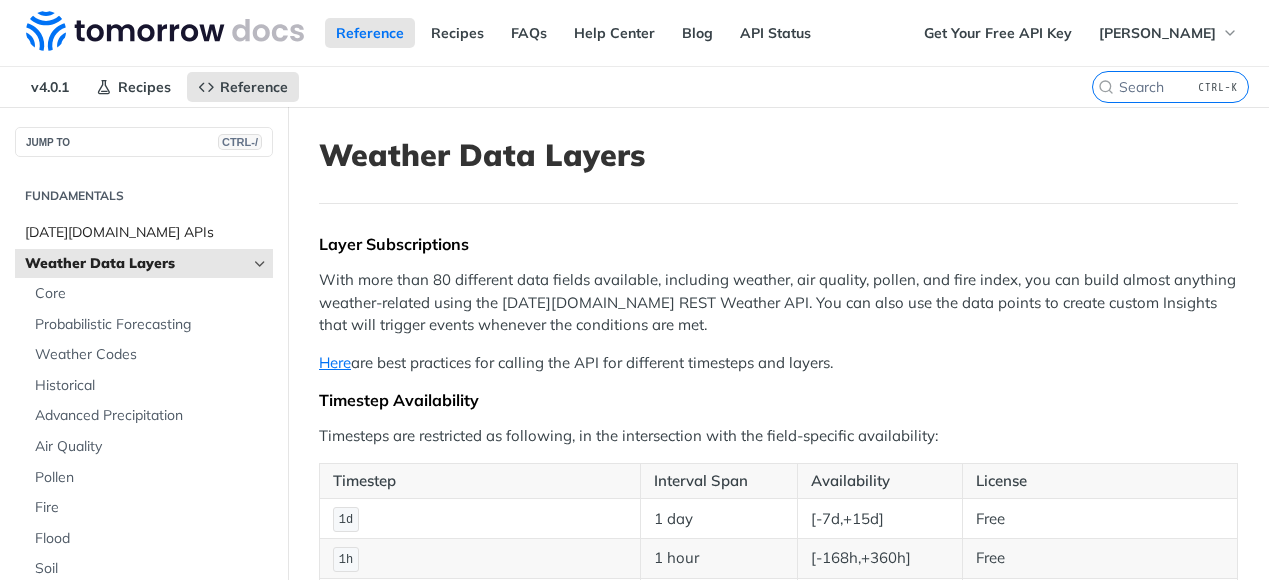 click on "[DATE][DOMAIN_NAME] APIs" at bounding box center (146, 233) 